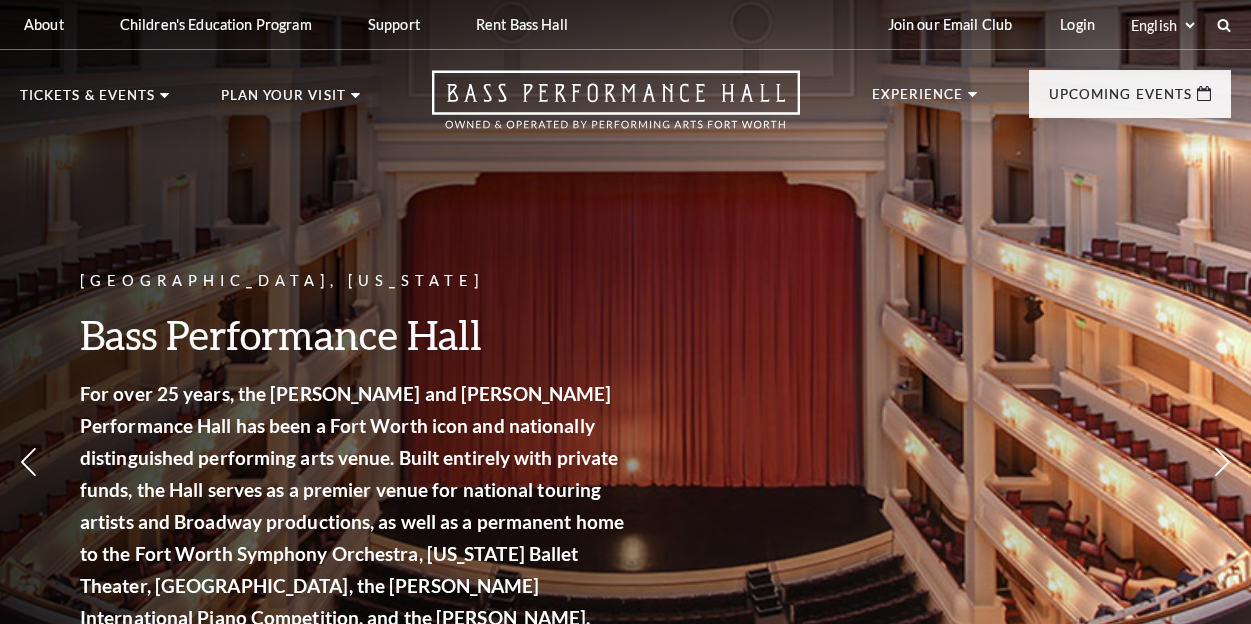 scroll, scrollTop: 0, scrollLeft: 0, axis: both 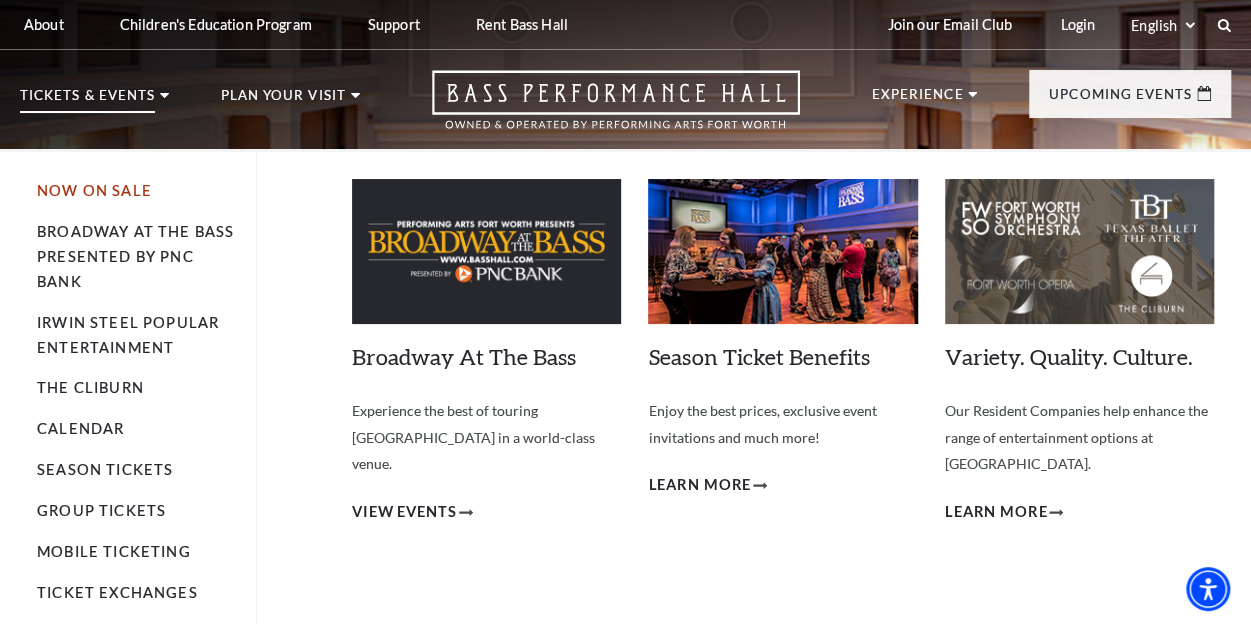 click on "Now On Sale" at bounding box center [94, 190] 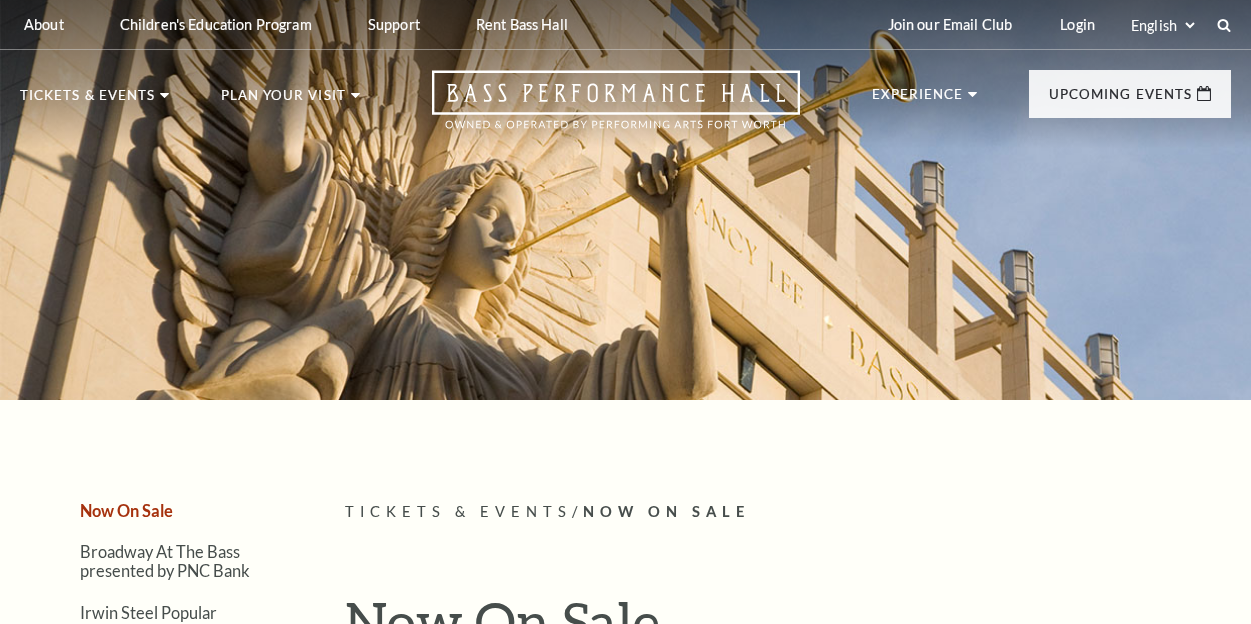 scroll, scrollTop: 0, scrollLeft: 0, axis: both 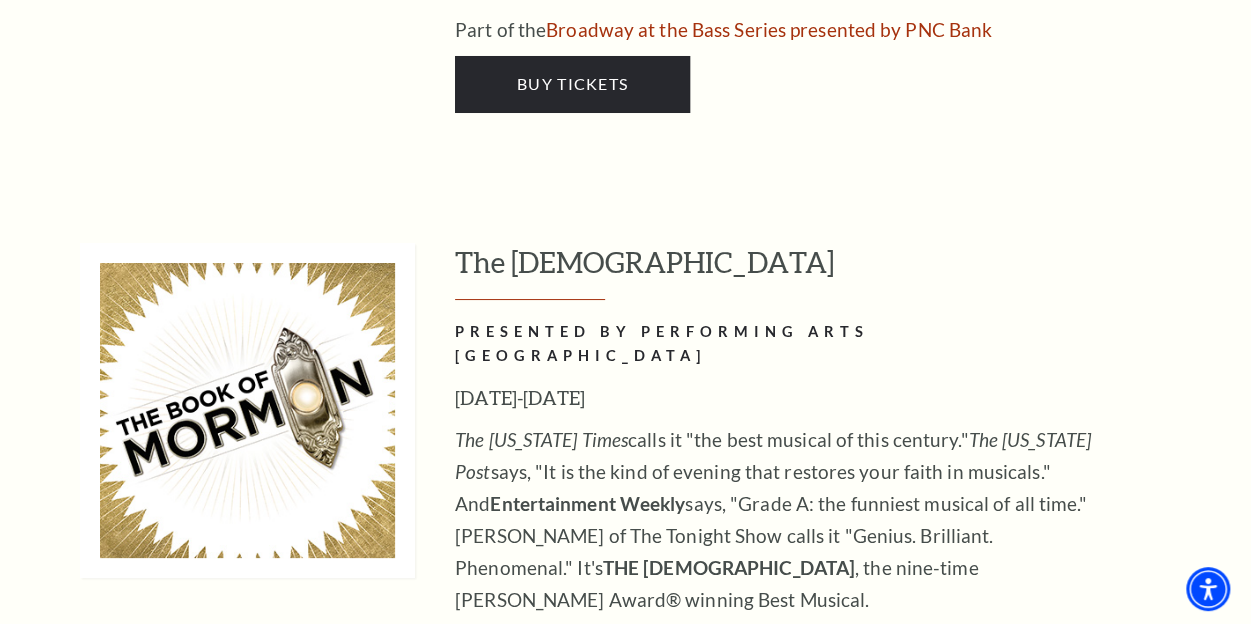 click on "Buy Tickets" at bounding box center [572, 778] 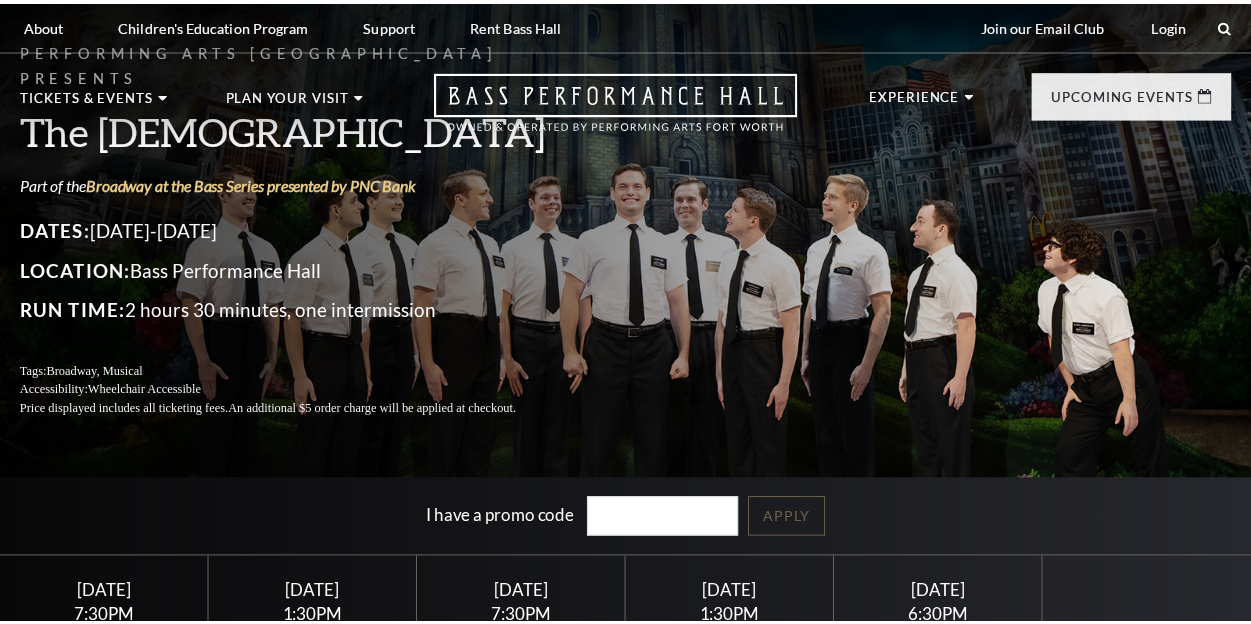 scroll, scrollTop: 0, scrollLeft: 0, axis: both 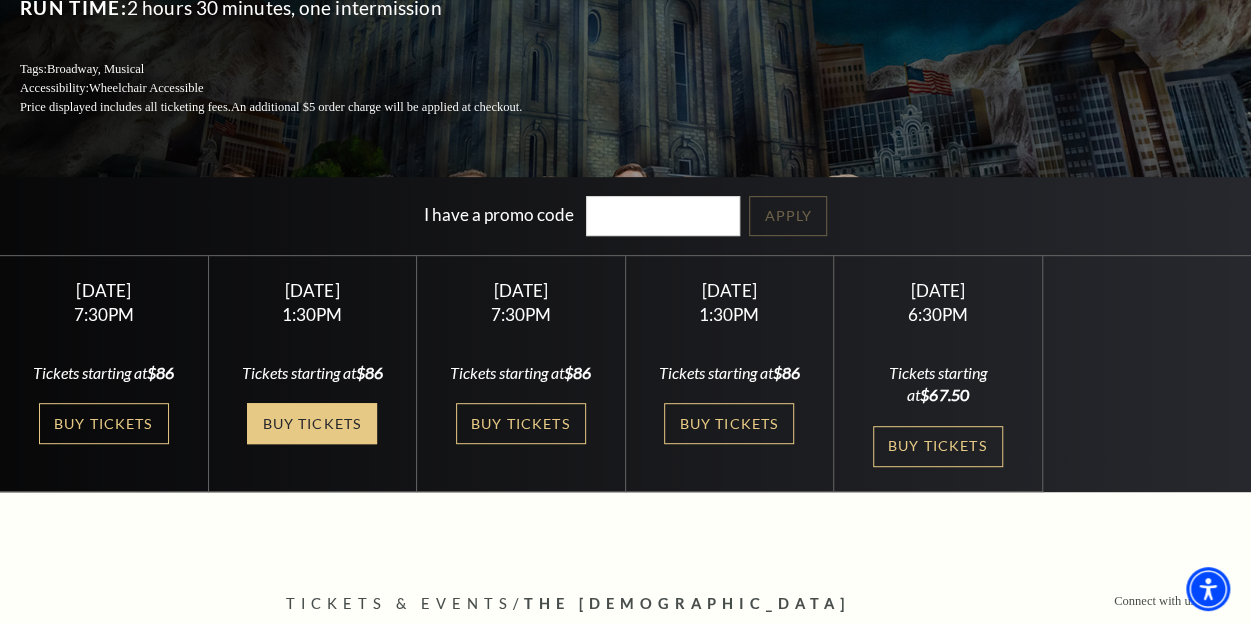 click on "Buy Tickets" at bounding box center (312, 423) 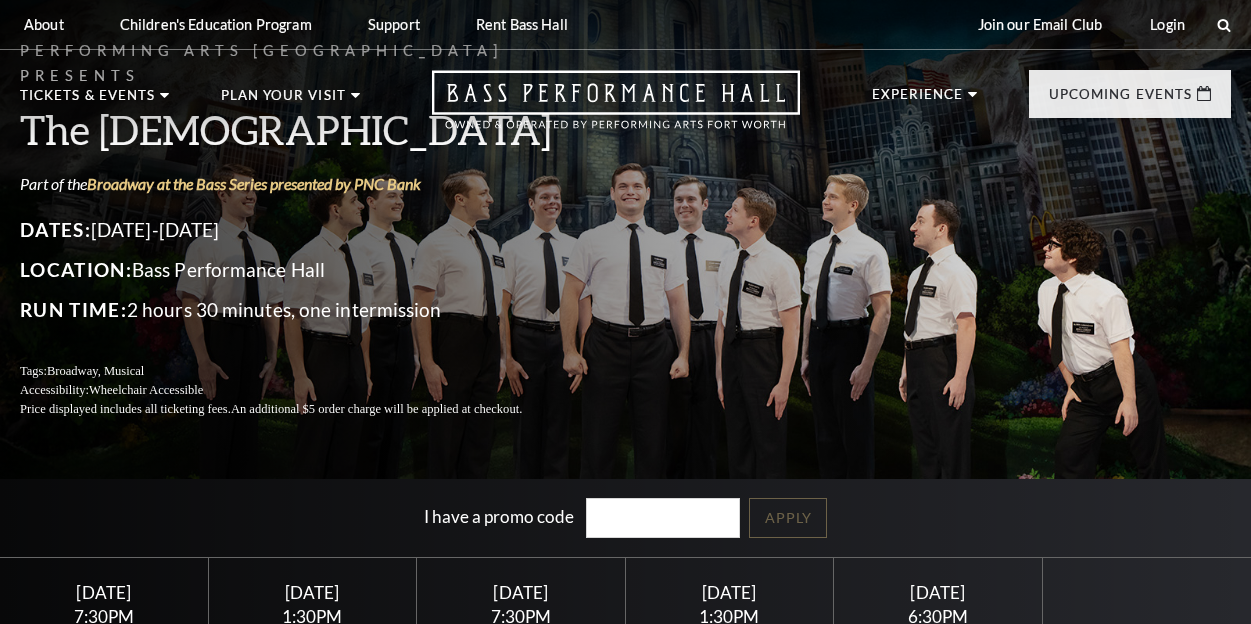 scroll, scrollTop: 0, scrollLeft: 0, axis: both 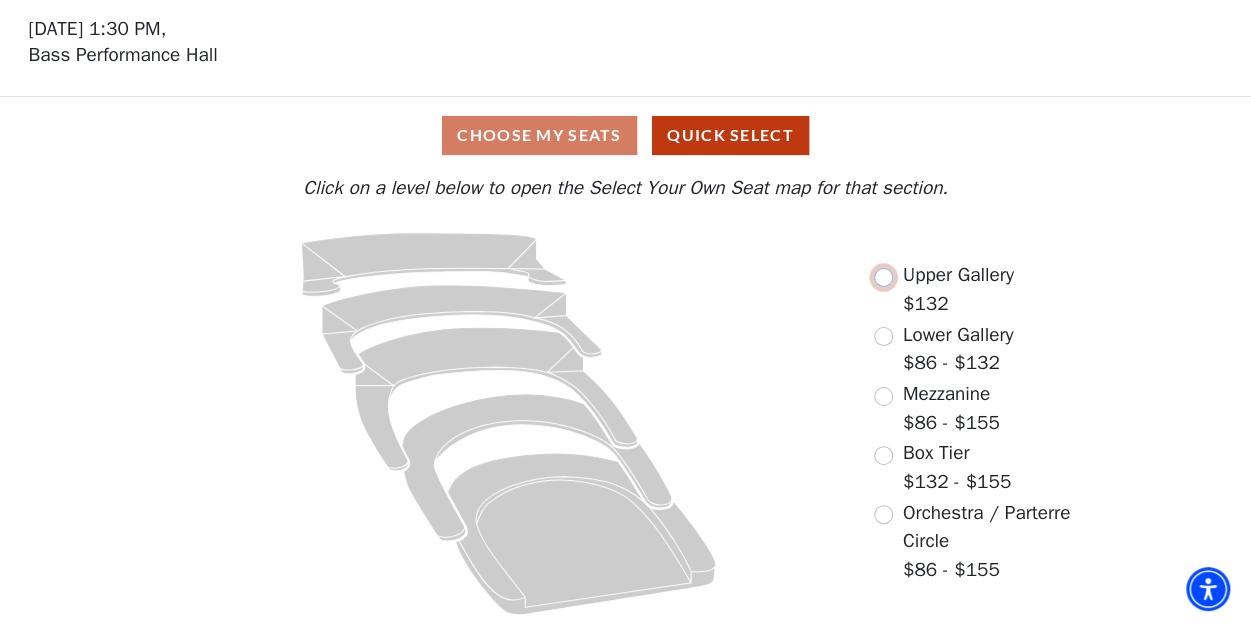 click at bounding box center (883, 277) 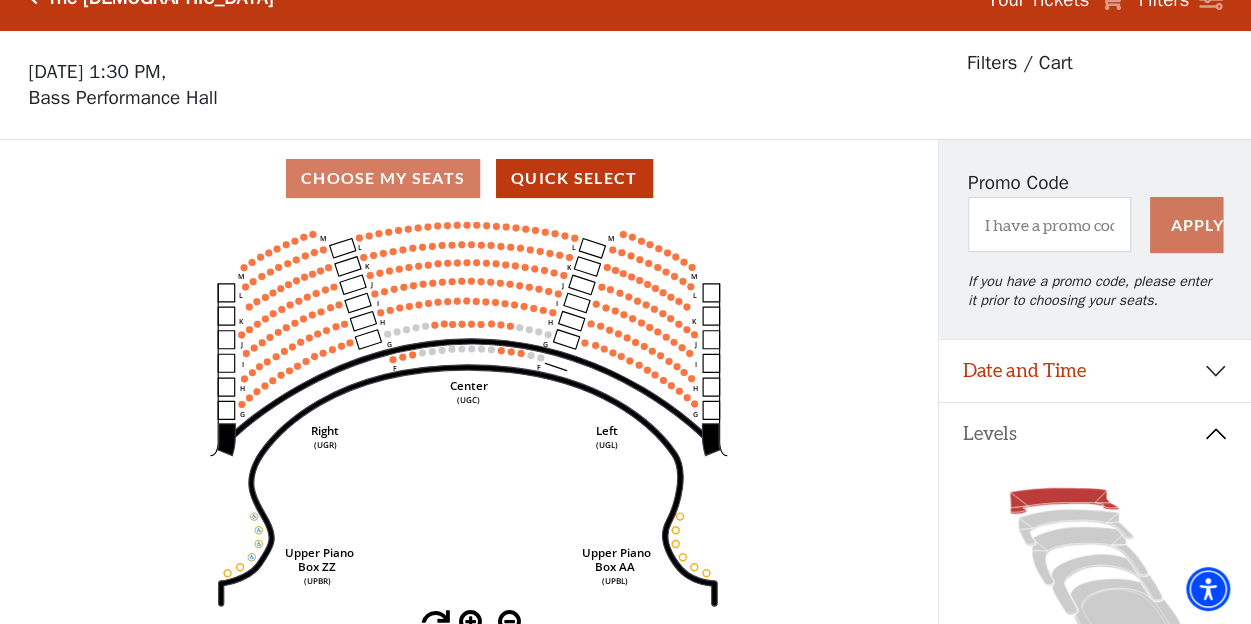 scroll, scrollTop: 92, scrollLeft: 0, axis: vertical 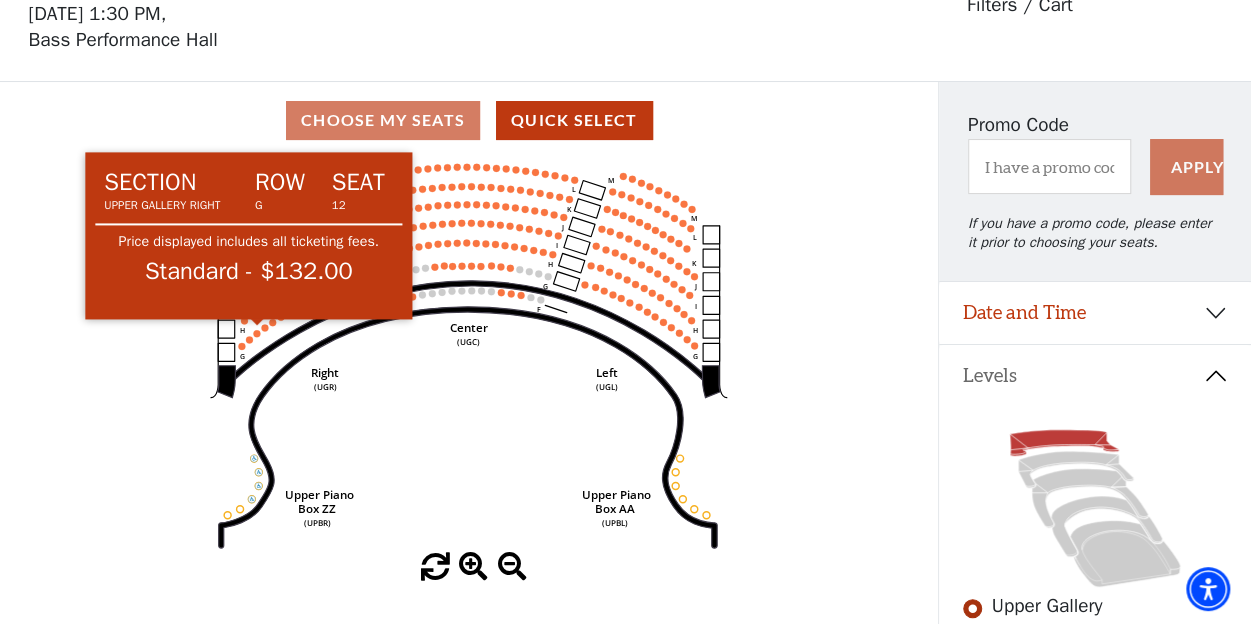 click 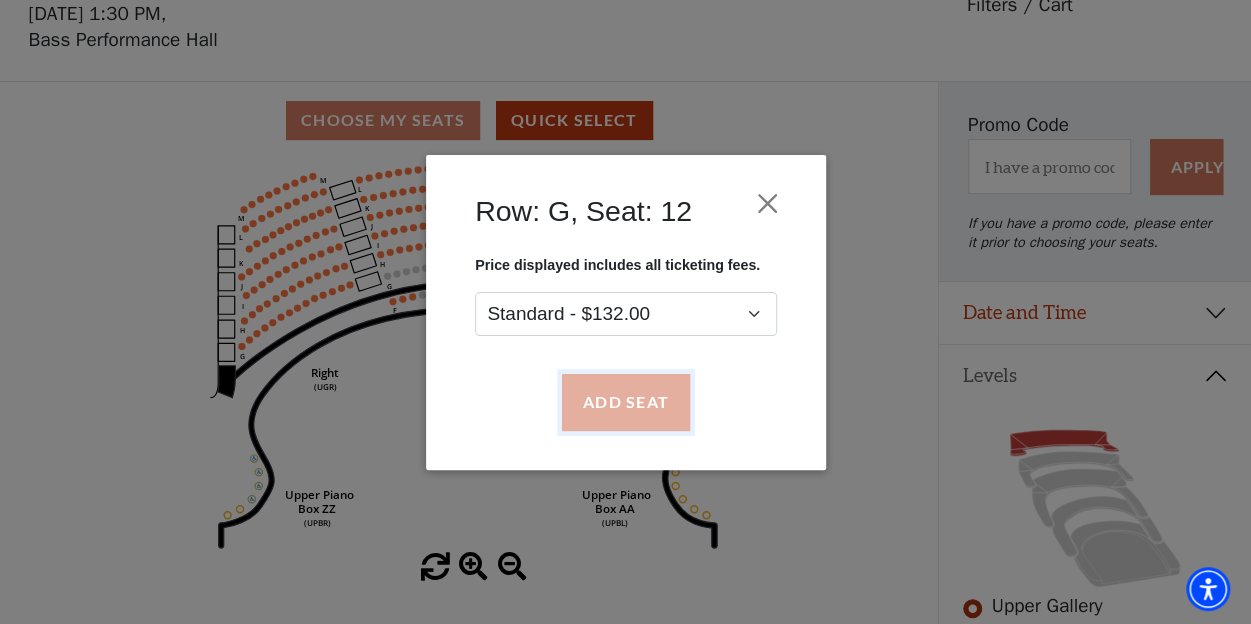 click on "Add Seat" at bounding box center (625, 402) 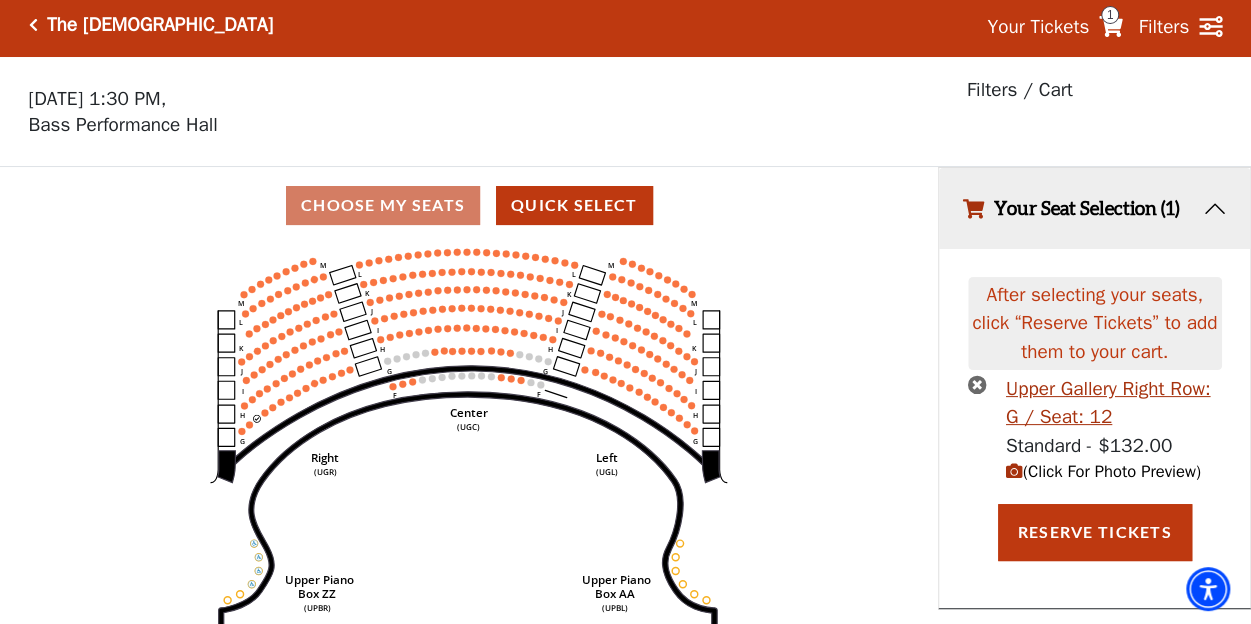 scroll, scrollTop: 0, scrollLeft: 0, axis: both 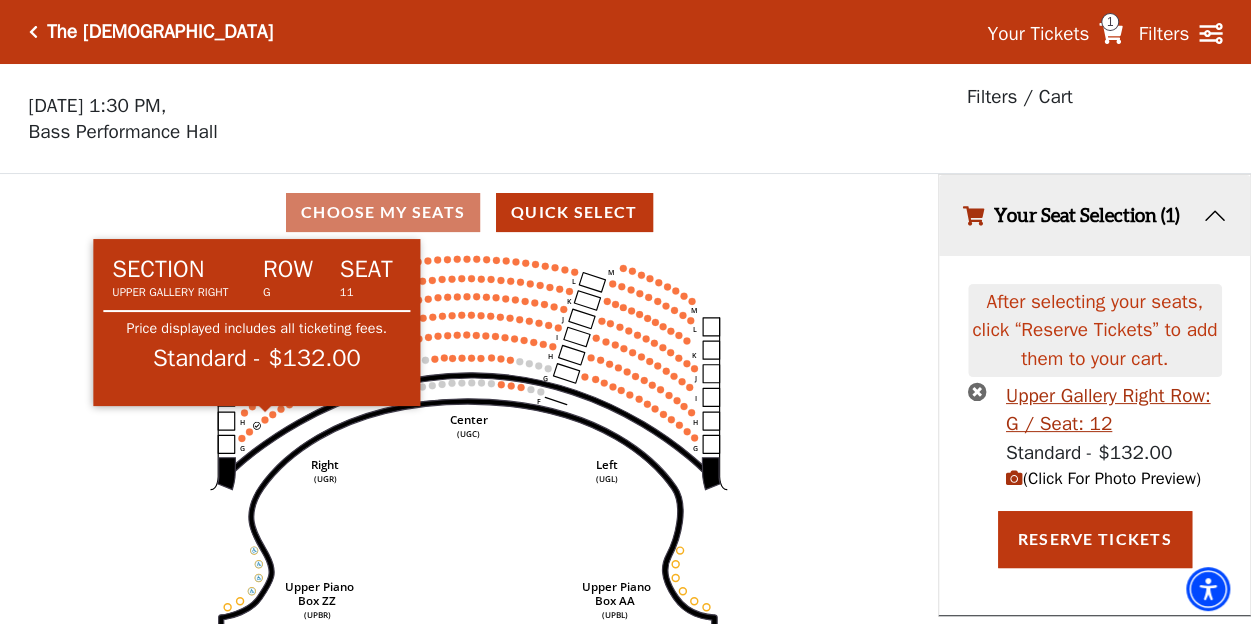 click 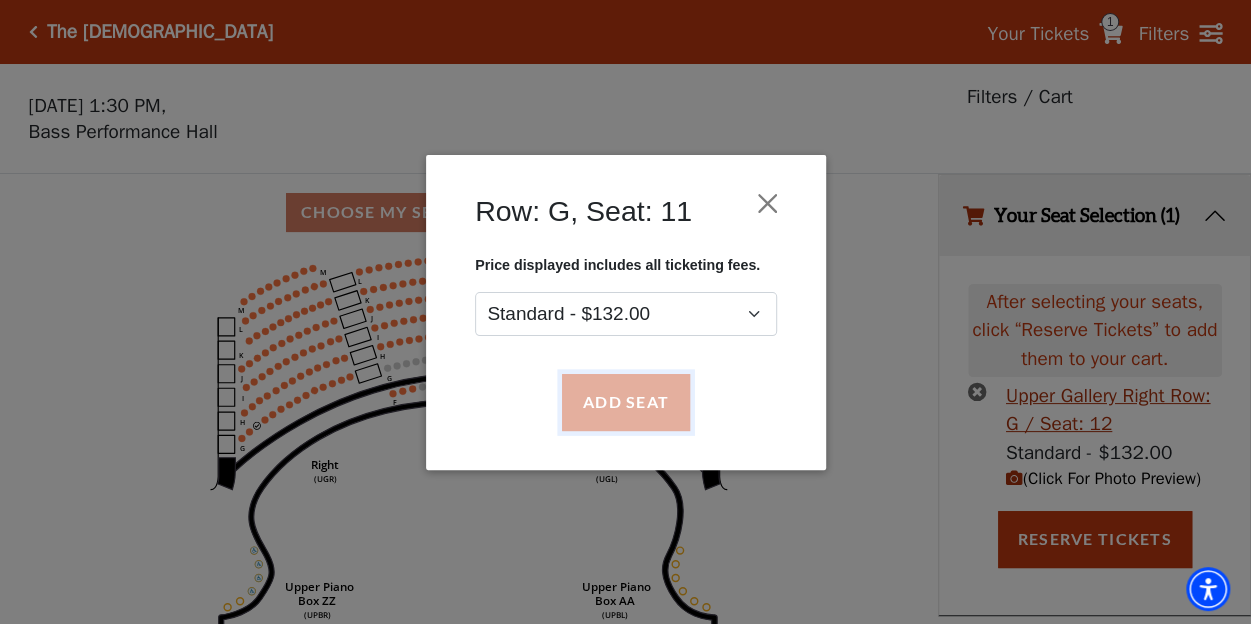 click on "Add Seat" at bounding box center [625, 402] 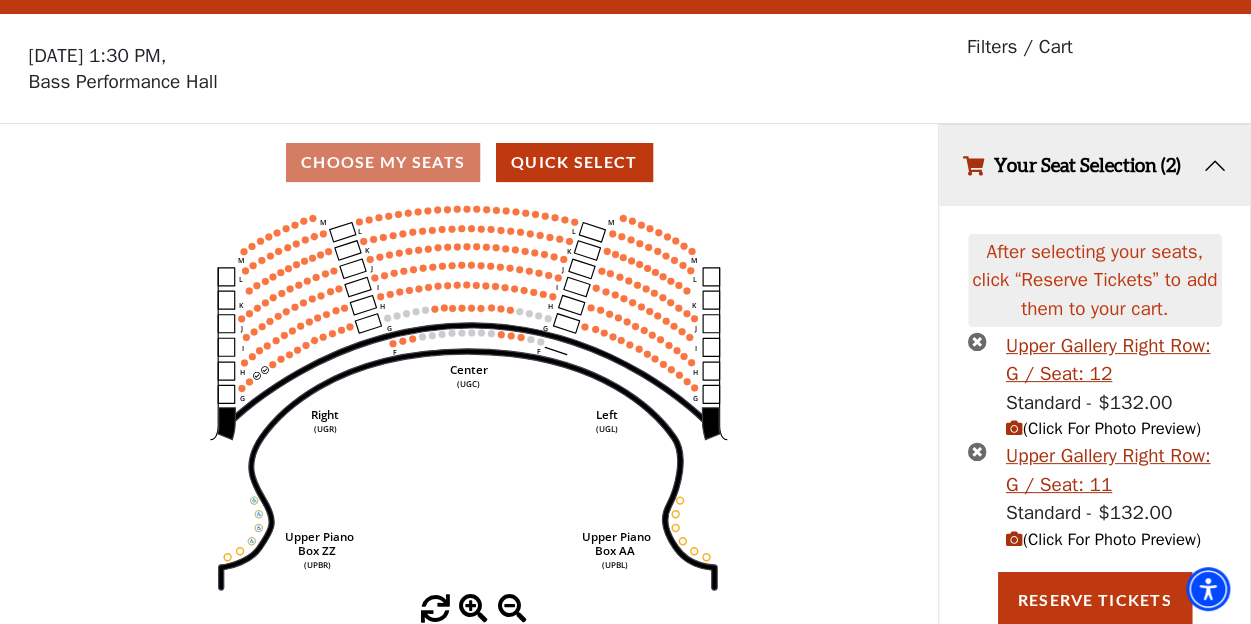 scroll, scrollTop: 99, scrollLeft: 0, axis: vertical 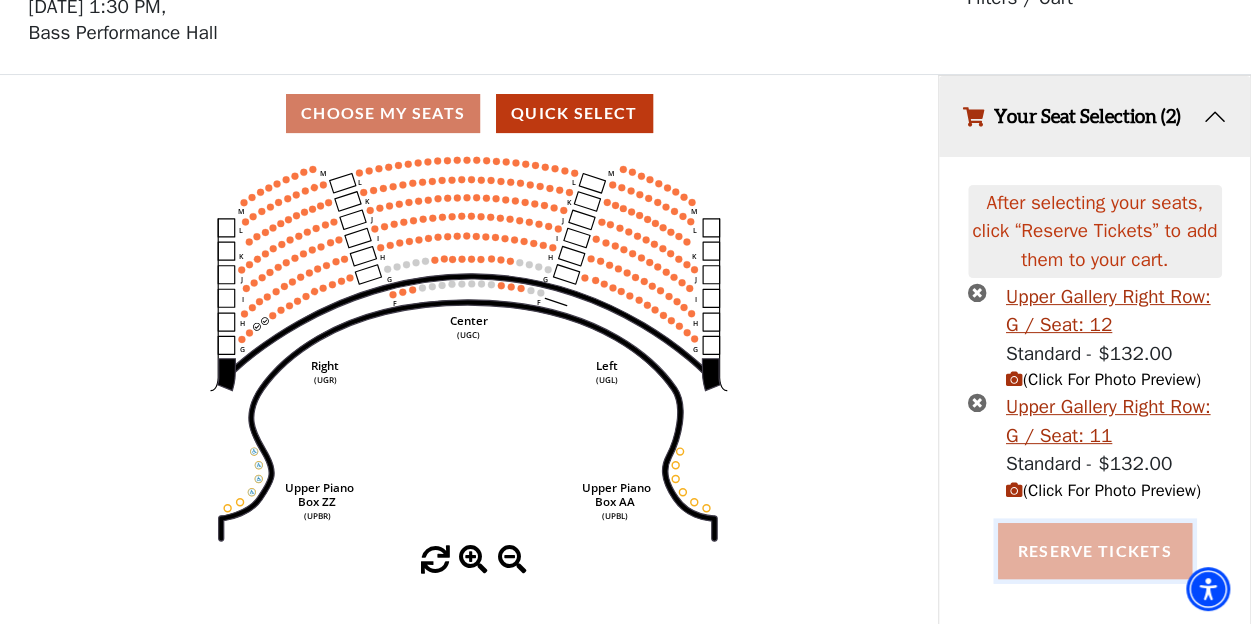 click on "Reserve Tickets" at bounding box center [1095, 551] 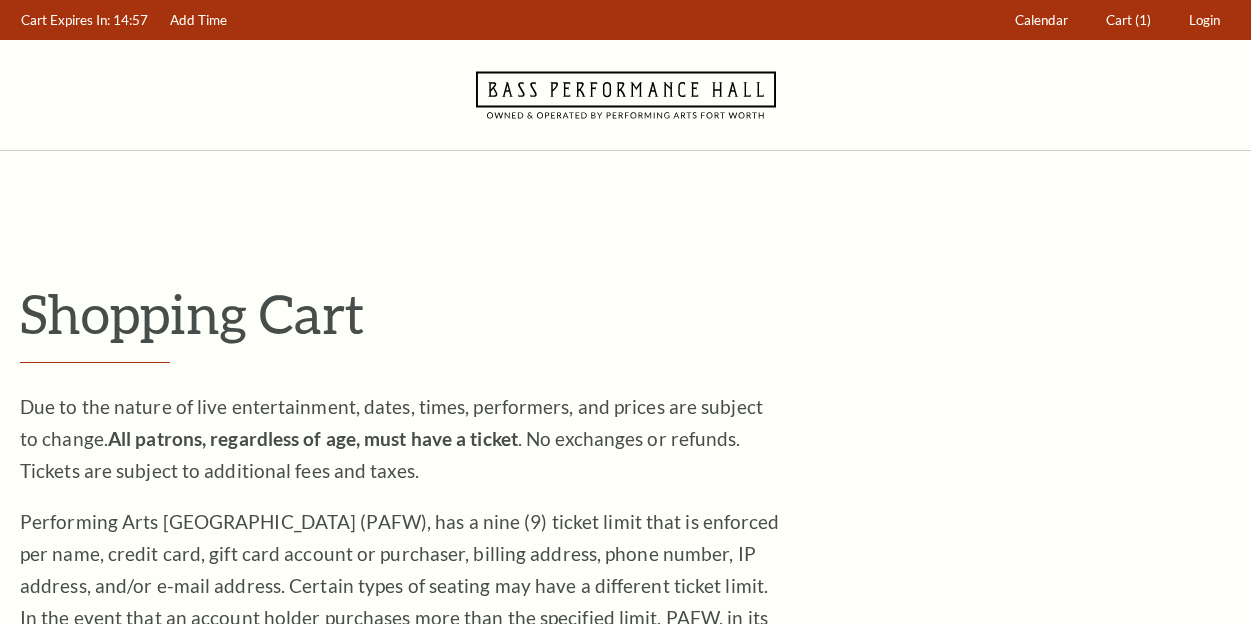 scroll, scrollTop: 0, scrollLeft: 0, axis: both 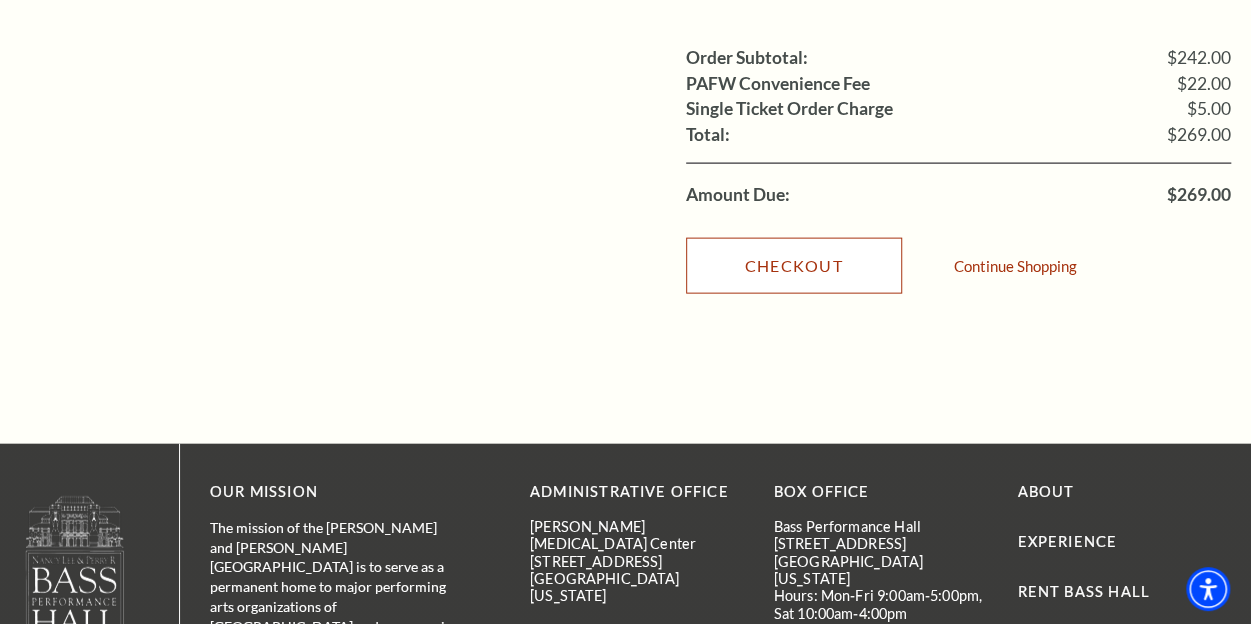 click on "Checkout" at bounding box center [794, 266] 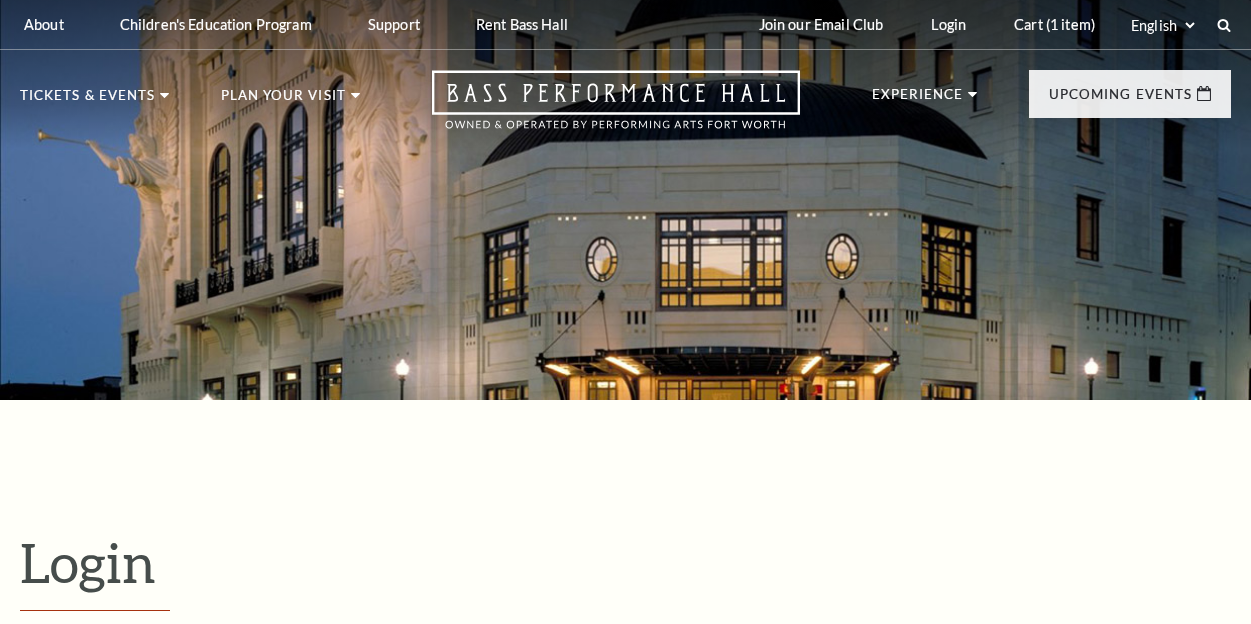 scroll, scrollTop: 470, scrollLeft: 0, axis: vertical 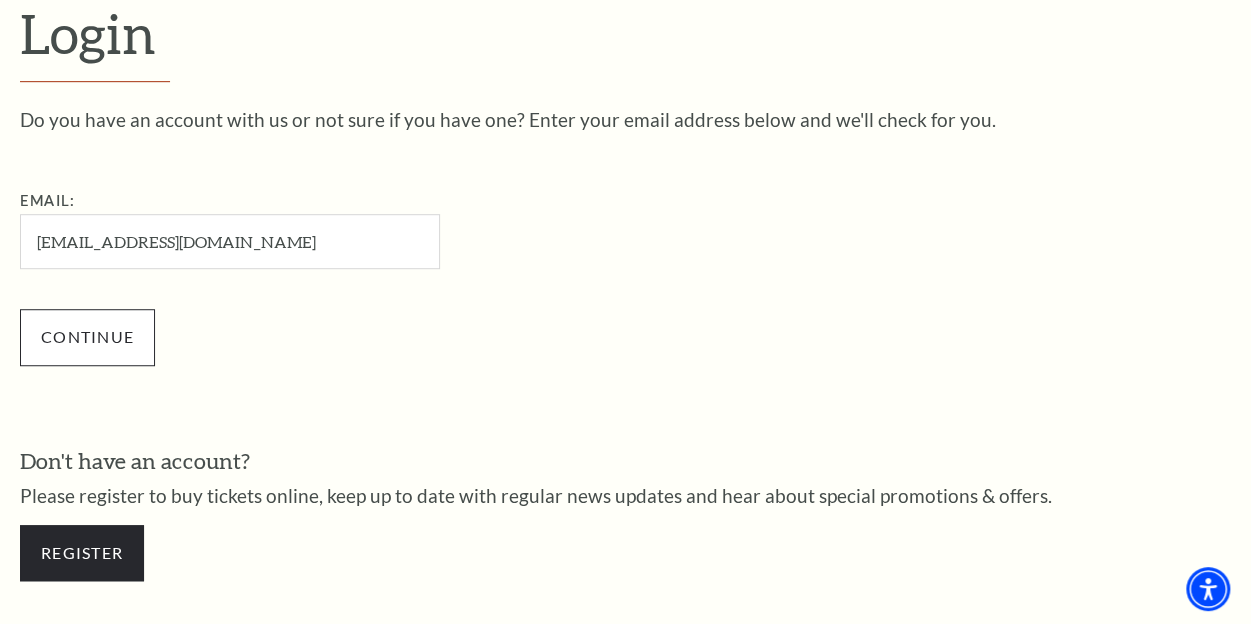 type on "[EMAIL_ADDRESS][DOMAIN_NAME]" 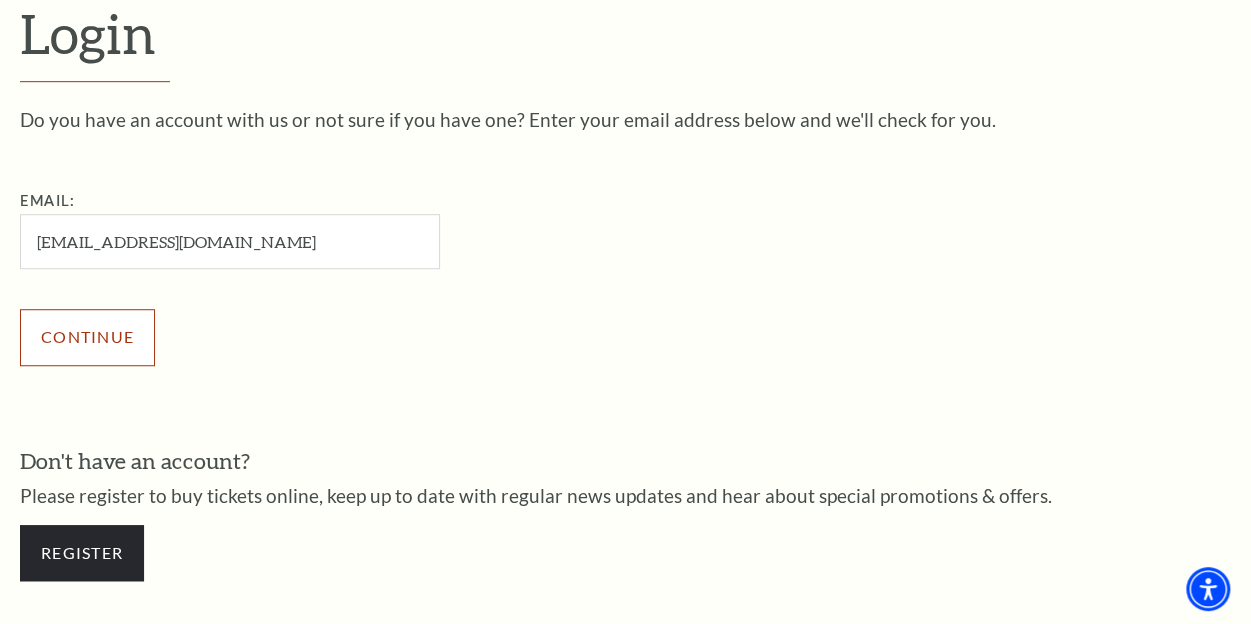 click on "Continue" at bounding box center [87, 337] 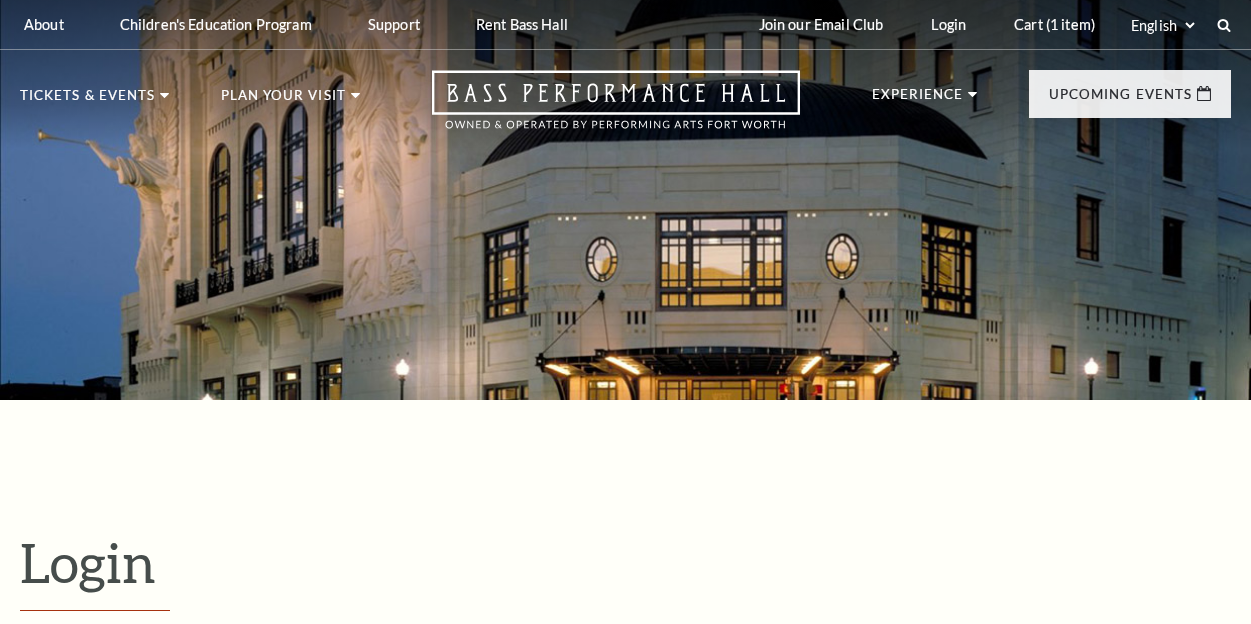 scroll, scrollTop: 477, scrollLeft: 0, axis: vertical 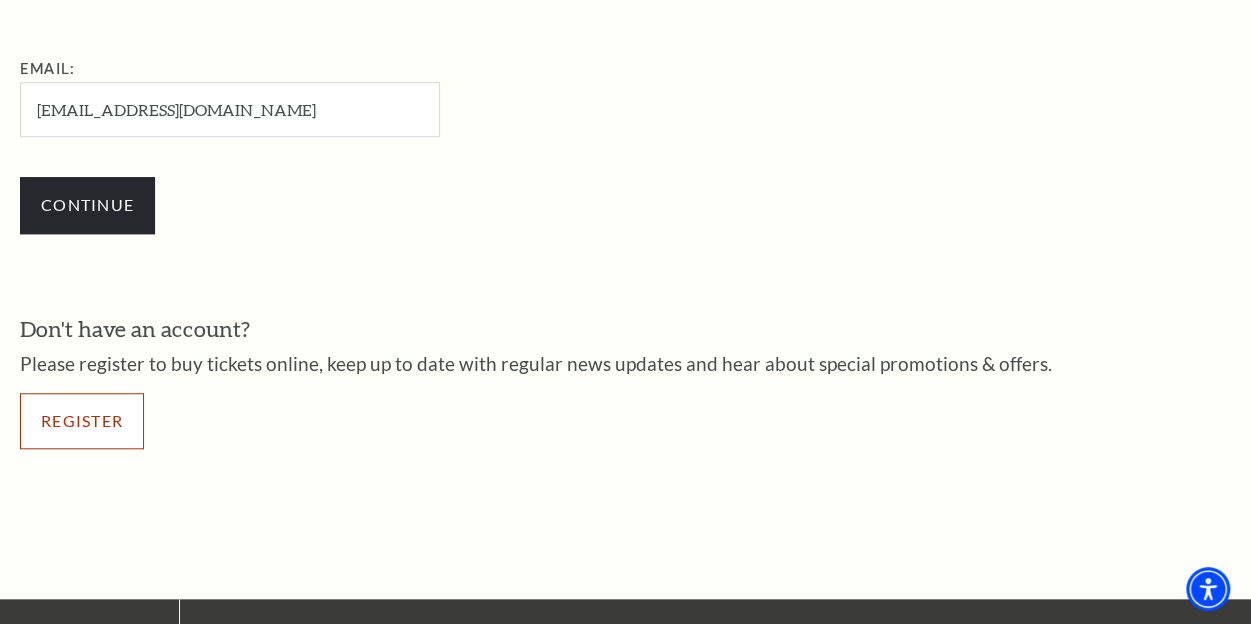 click on "Register" at bounding box center (82, 421) 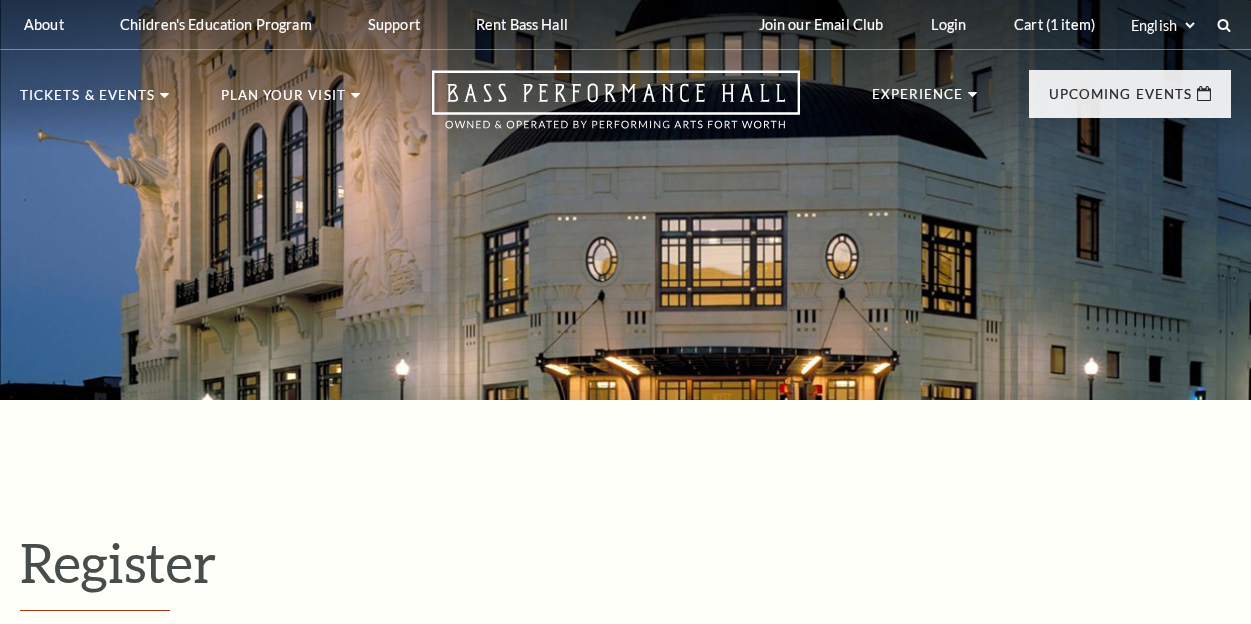 select on "1" 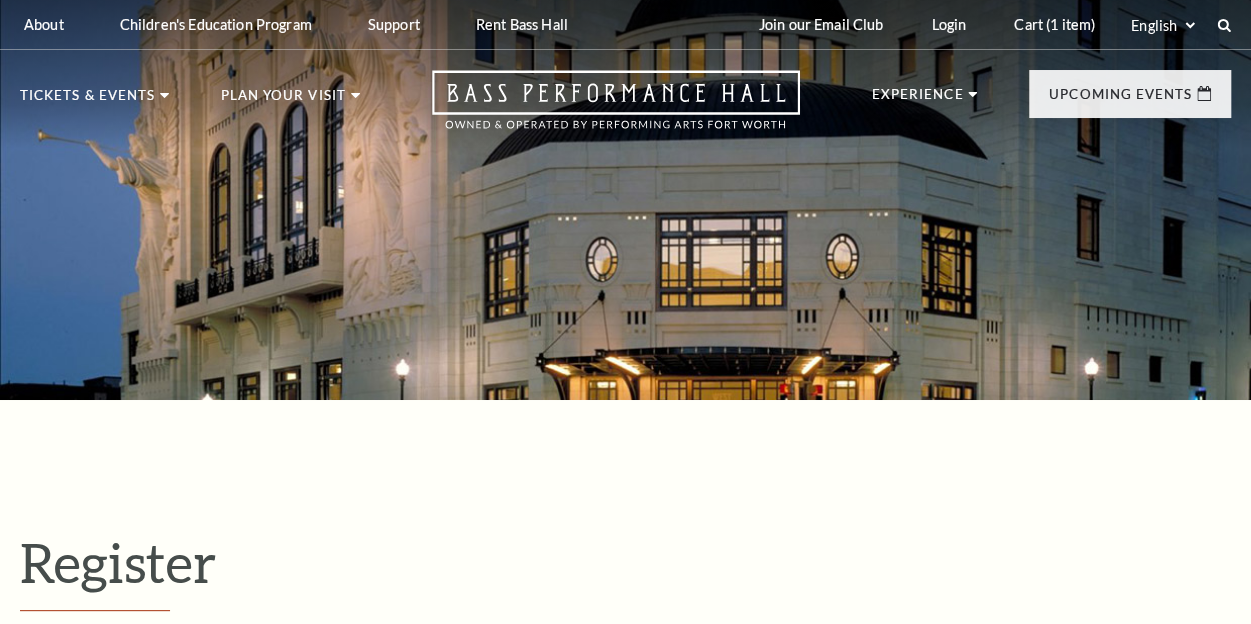 scroll, scrollTop: 0, scrollLeft: 0, axis: both 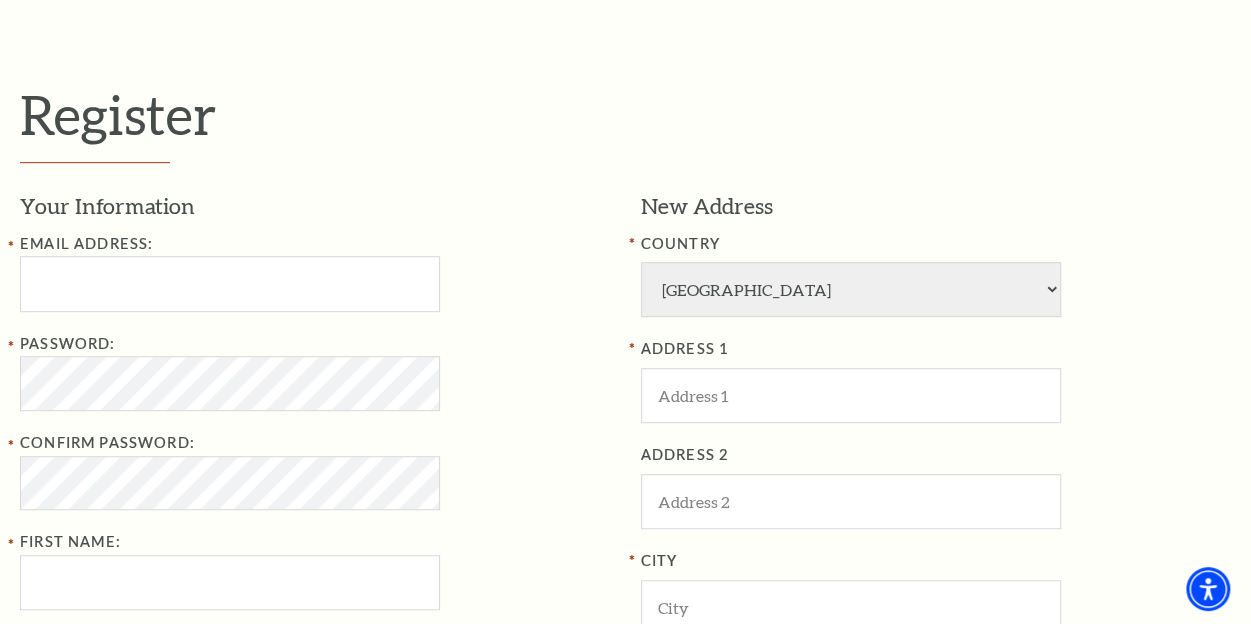 click on "Email Address:" at bounding box center [315, 272] 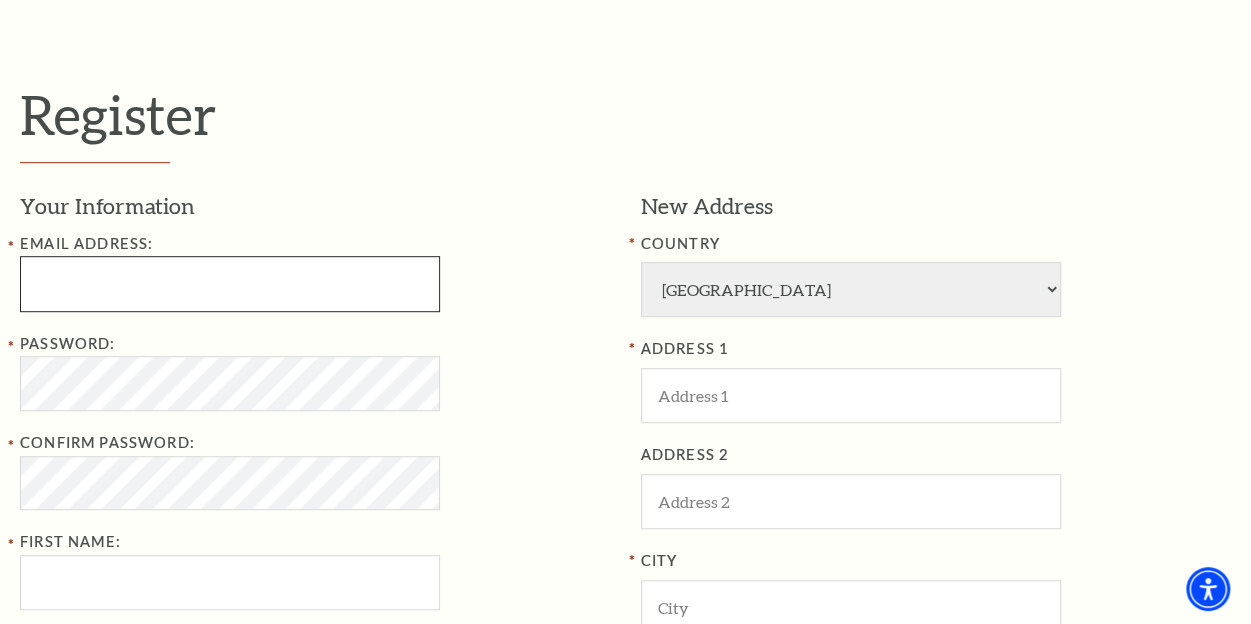 click at bounding box center [230, 283] 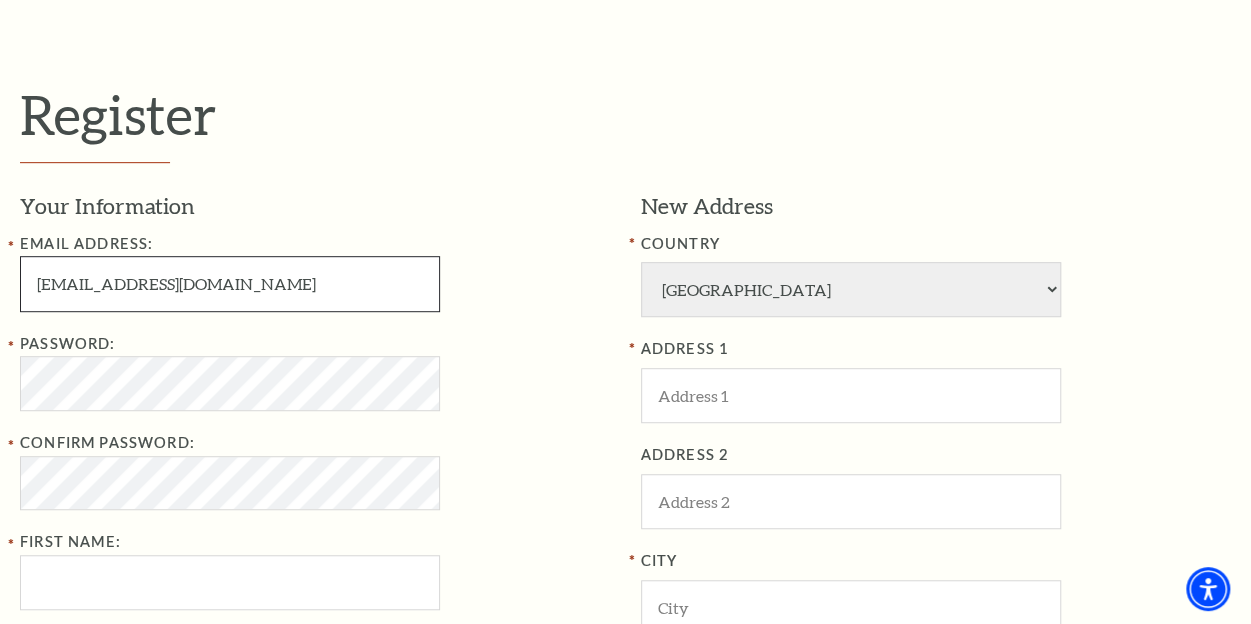 type on "[EMAIL_ADDRESS][DOMAIN_NAME]" 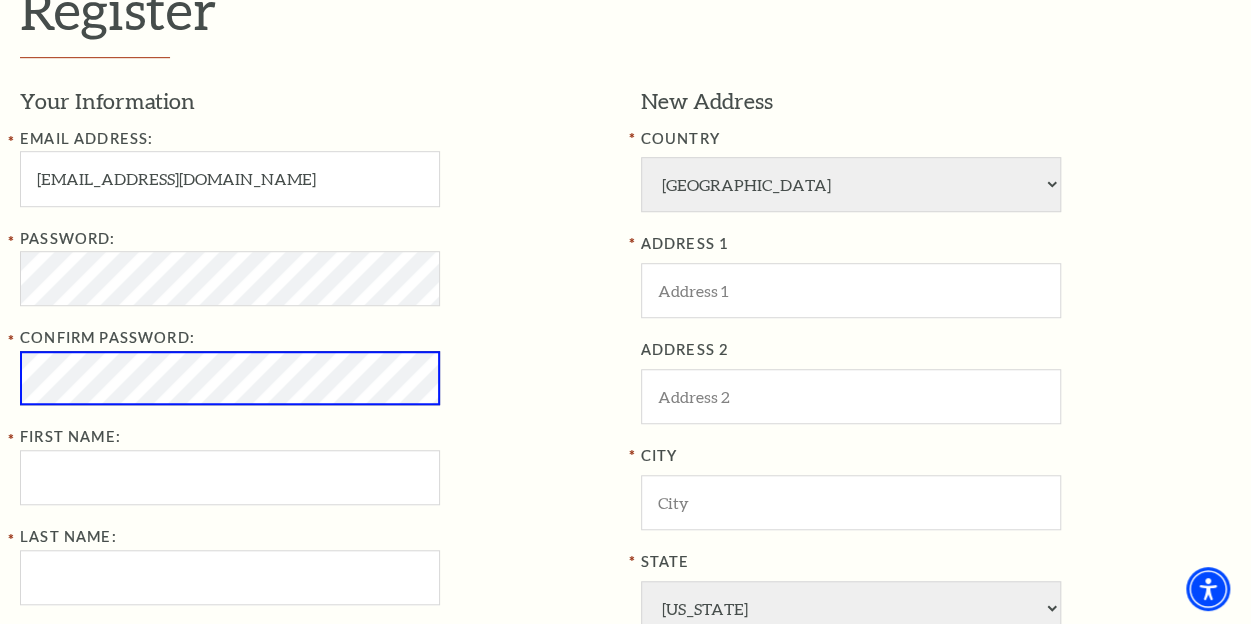 scroll, scrollTop: 557, scrollLeft: 0, axis: vertical 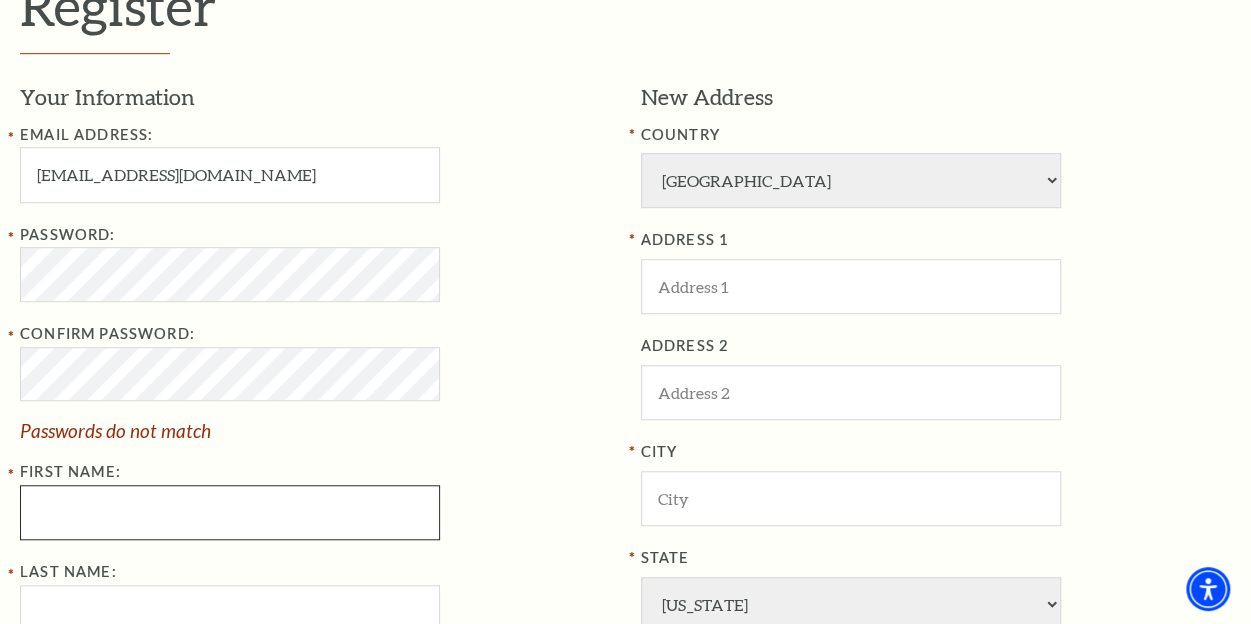 drag, startPoint x: 111, startPoint y: 472, endPoint x: 114, endPoint y: 489, distance: 17.262676 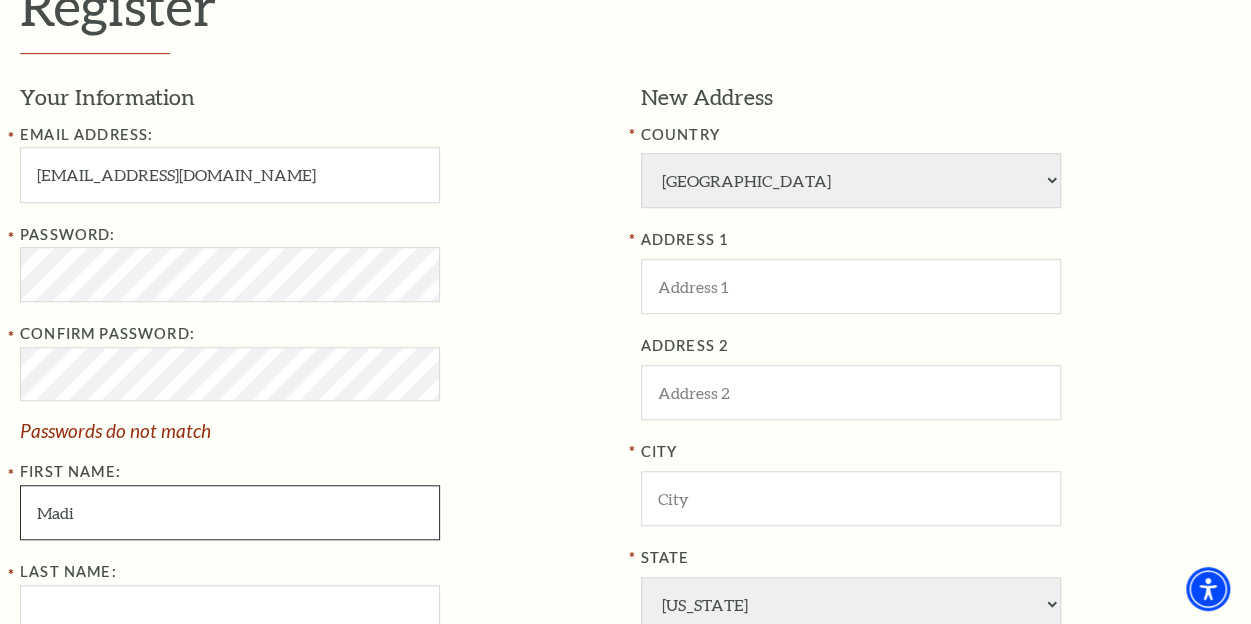 type on "Madi" 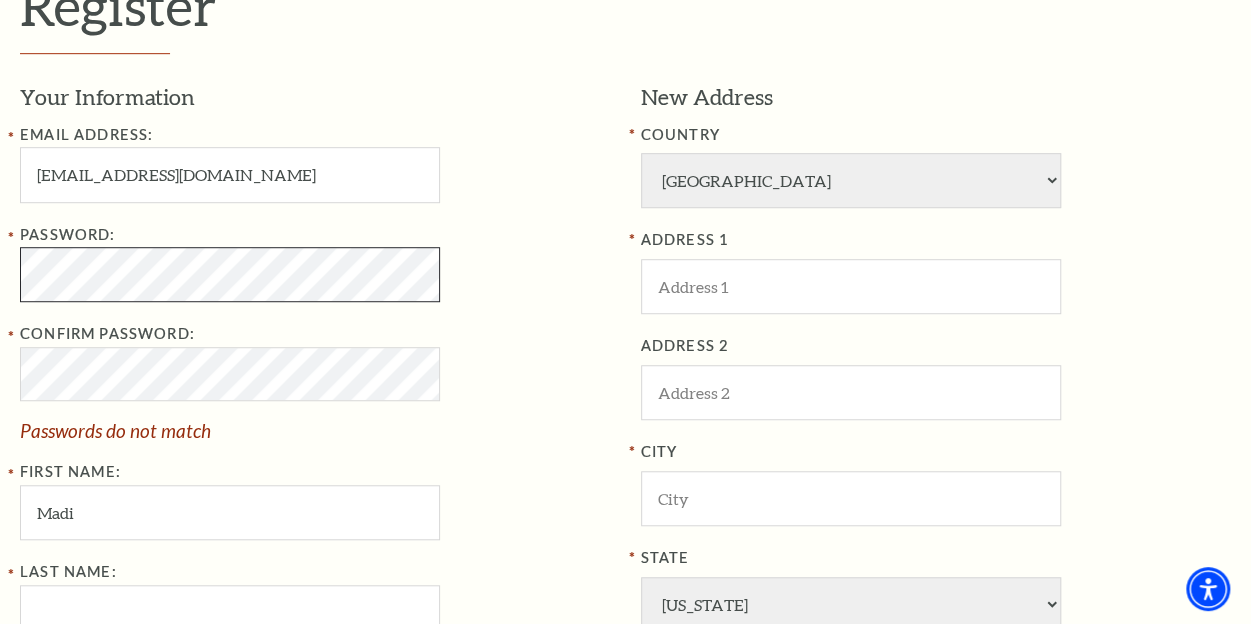 click on "Skip to main content Enable accessibility for low vision Open the accessibility menu
*{
pointer-events: fill;
}
Select: English Español
Tickets & Events
Now On Sale
Parking" at bounding box center (625, -245) 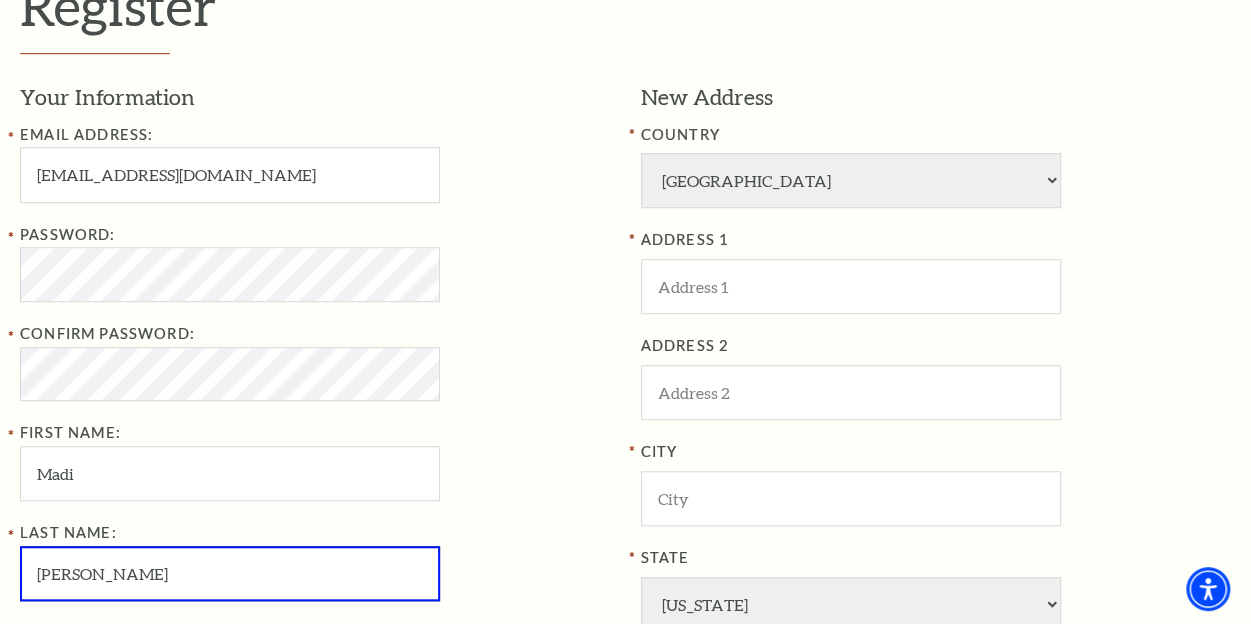 type on "Whyde" 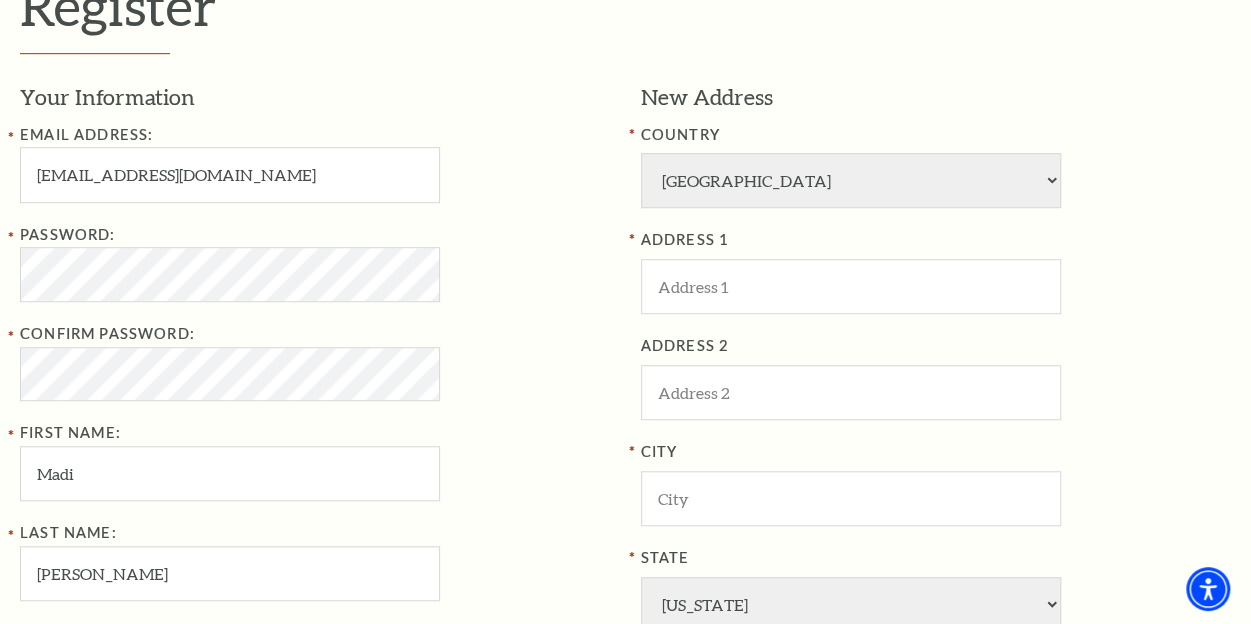 scroll, scrollTop: 916, scrollLeft: 0, axis: vertical 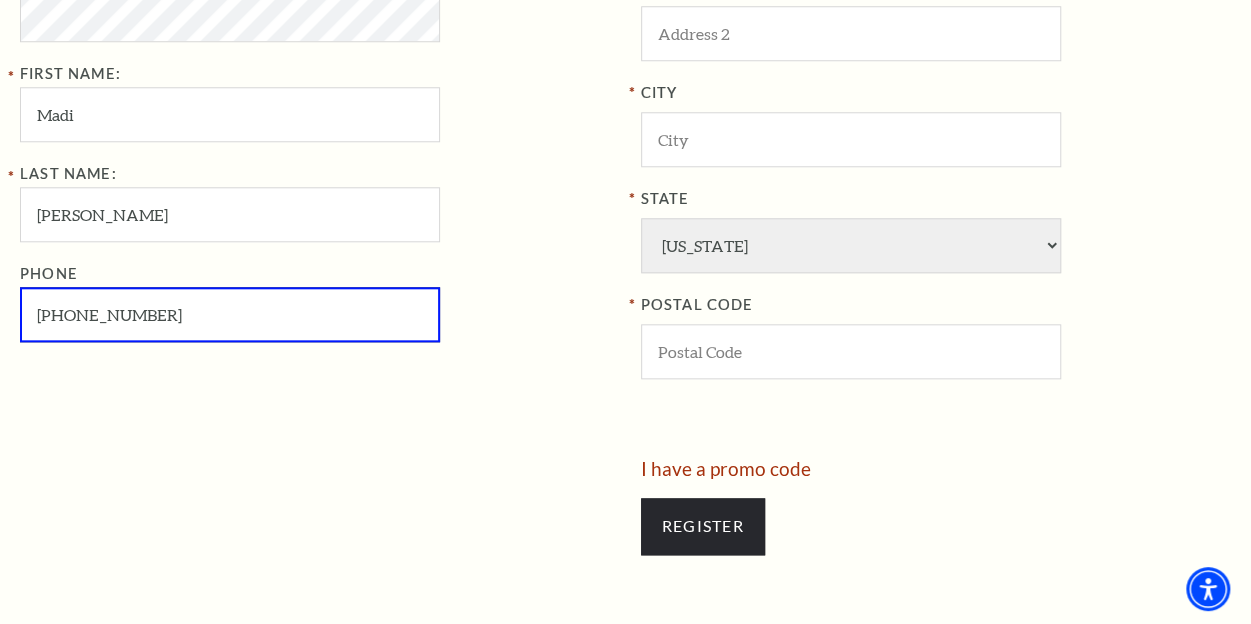 type on "469-742-3858" 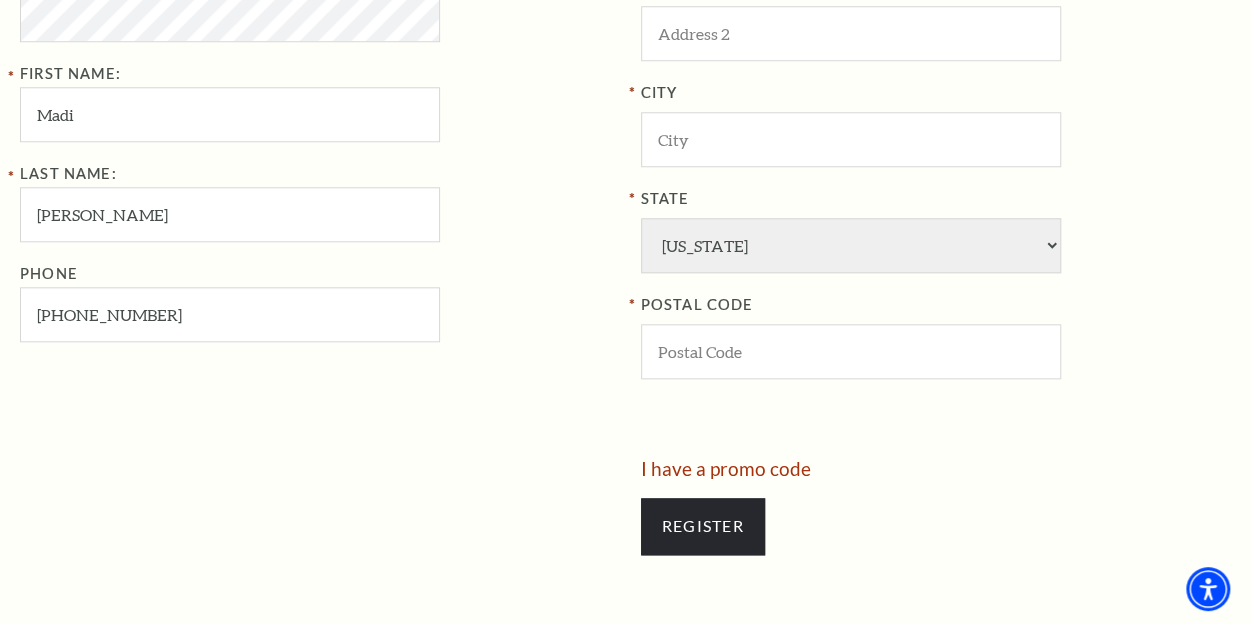 scroll, scrollTop: 425, scrollLeft: 0, axis: vertical 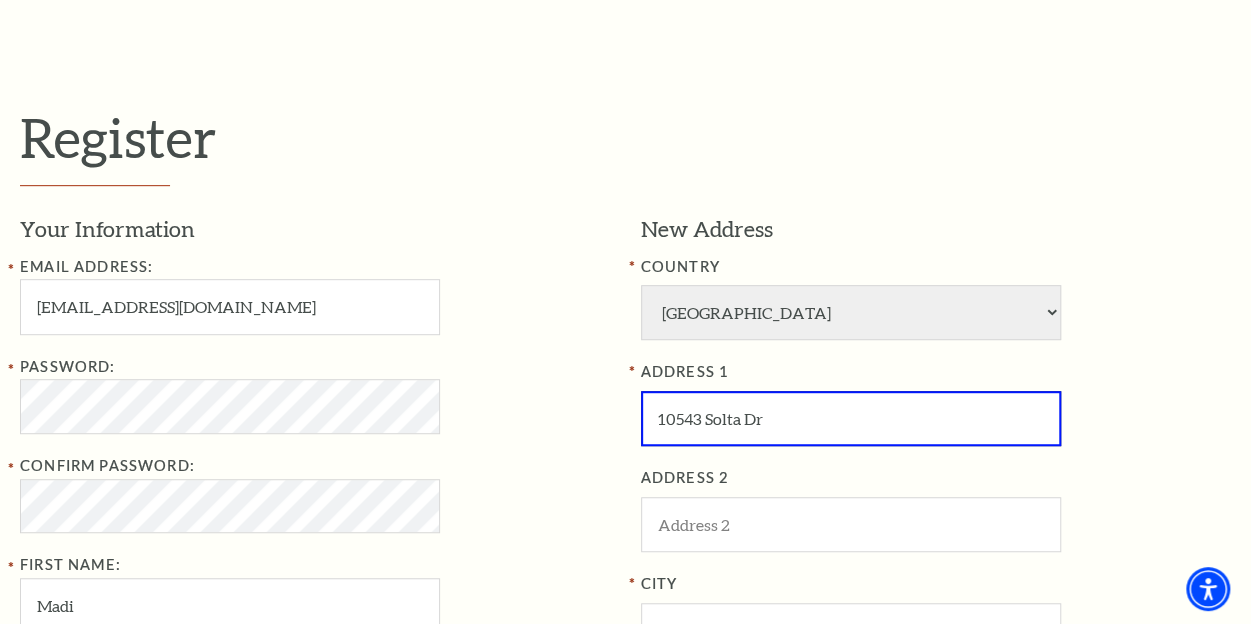 type on "10543 Solta Dr" 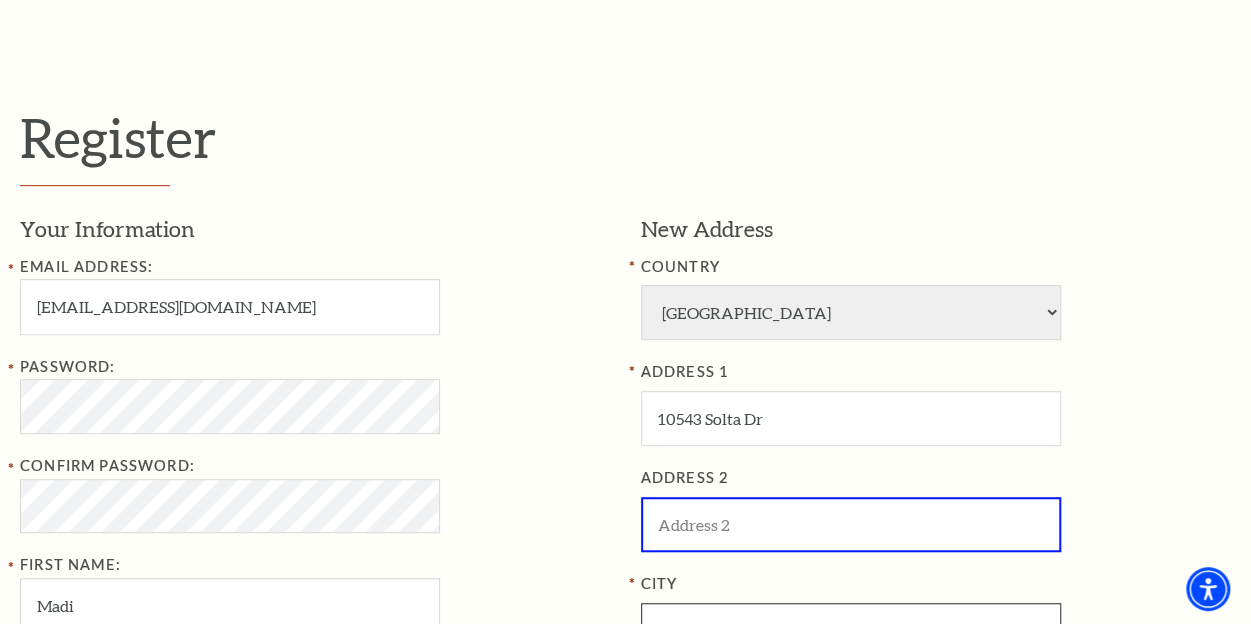 scroll, scrollTop: 456, scrollLeft: 0, axis: vertical 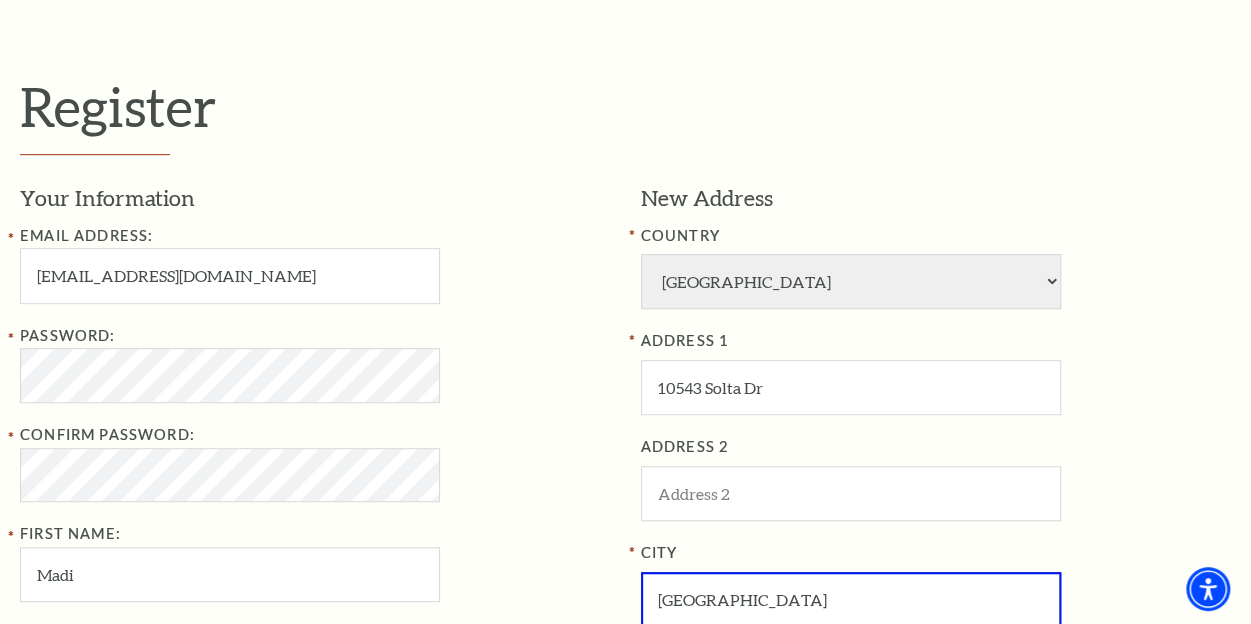 type on "Dallas" 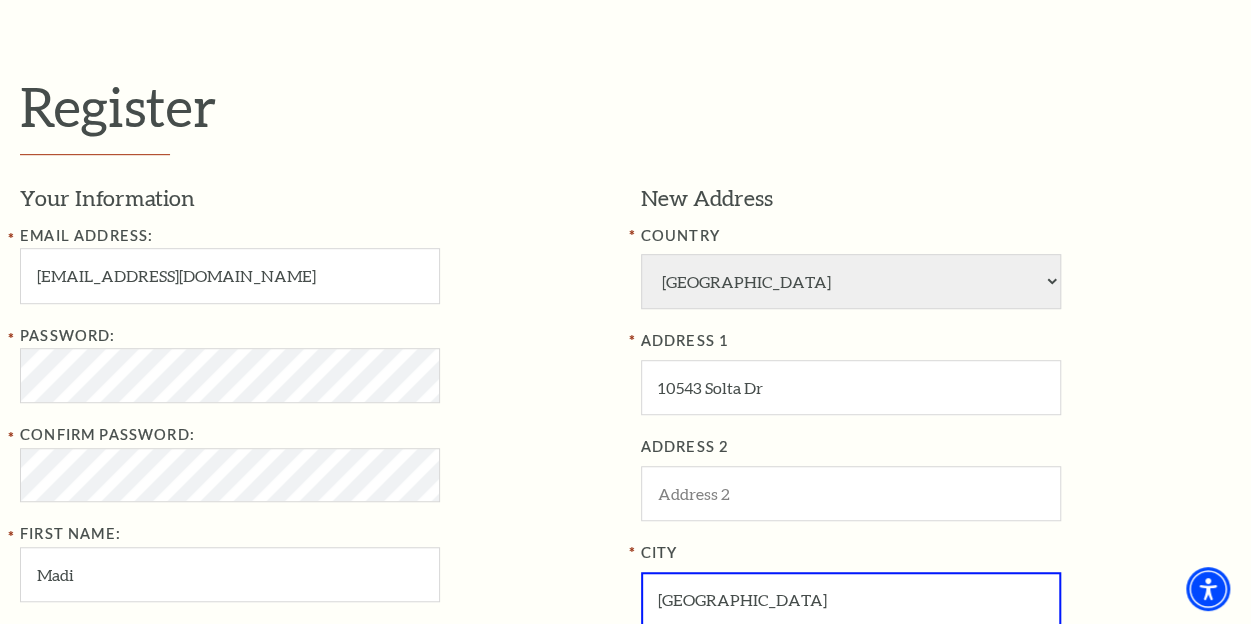 scroll, scrollTop: 846, scrollLeft: 0, axis: vertical 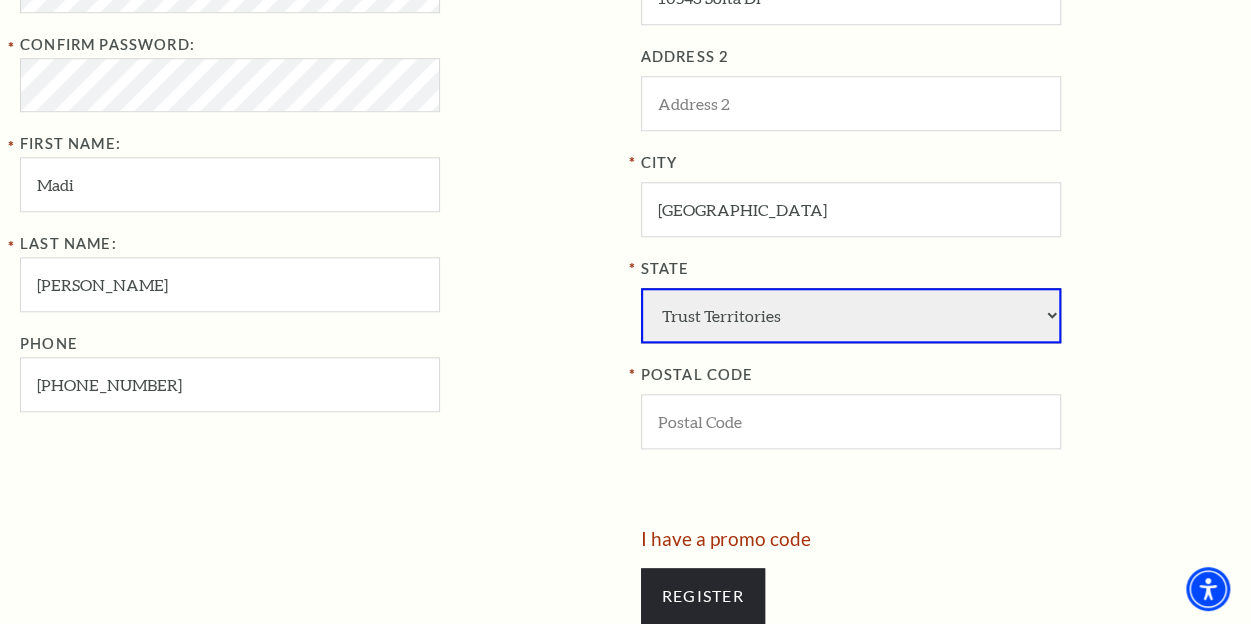 select on "TX" 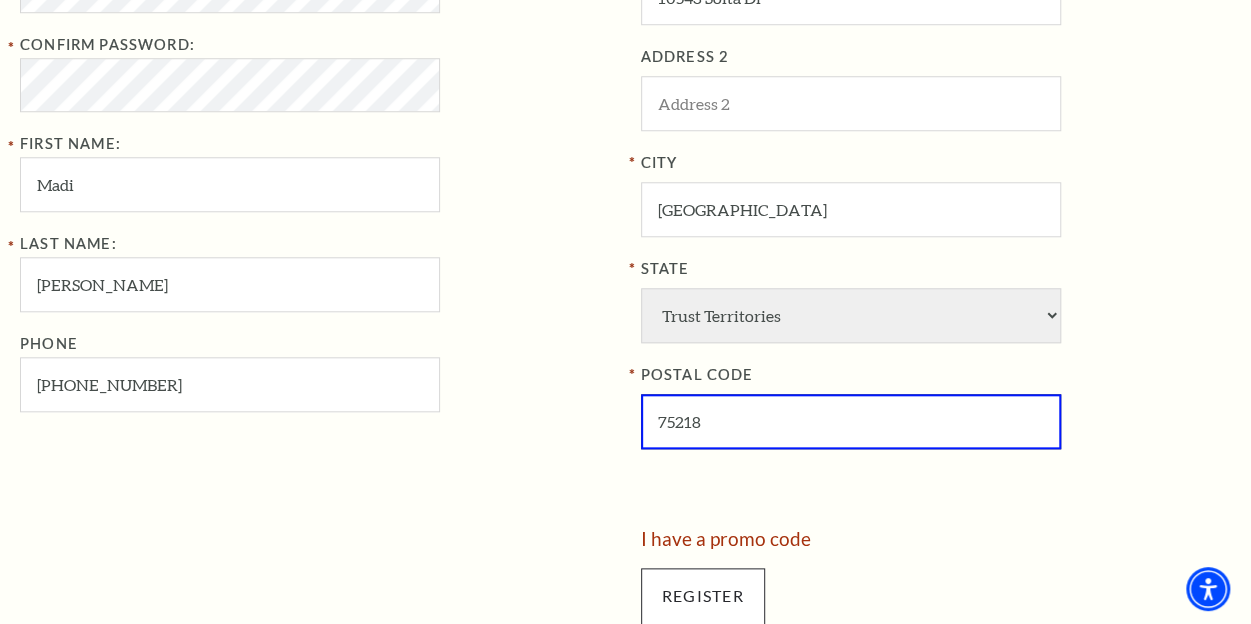 type on "75218" 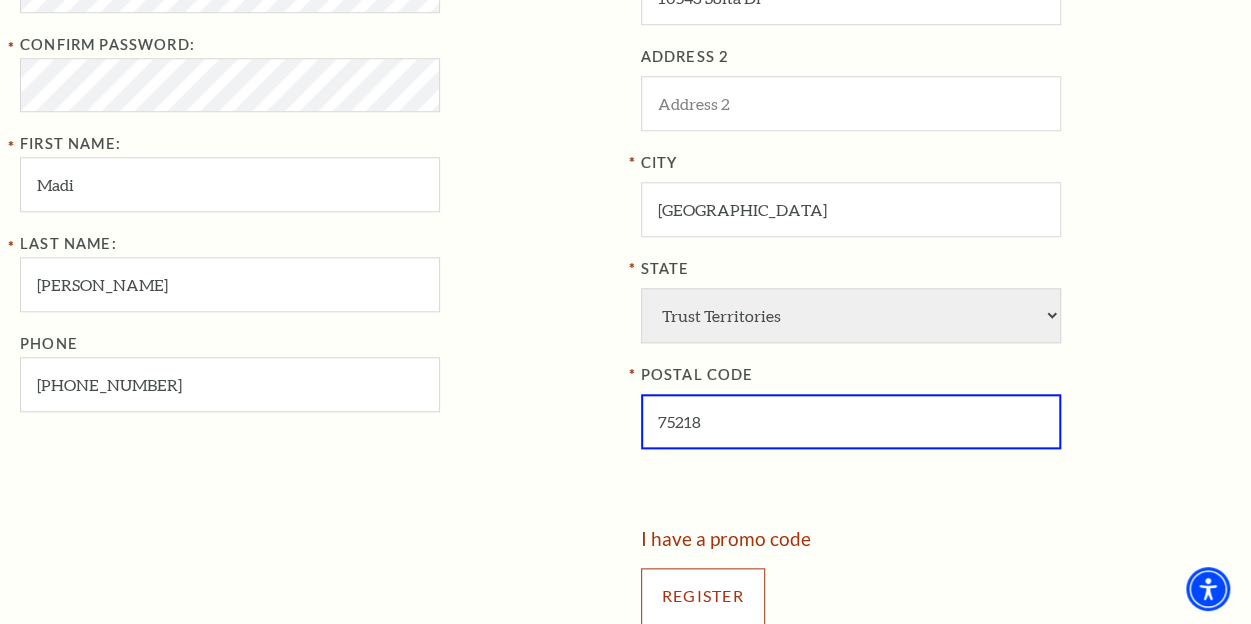 click on "Register" at bounding box center (703, 596) 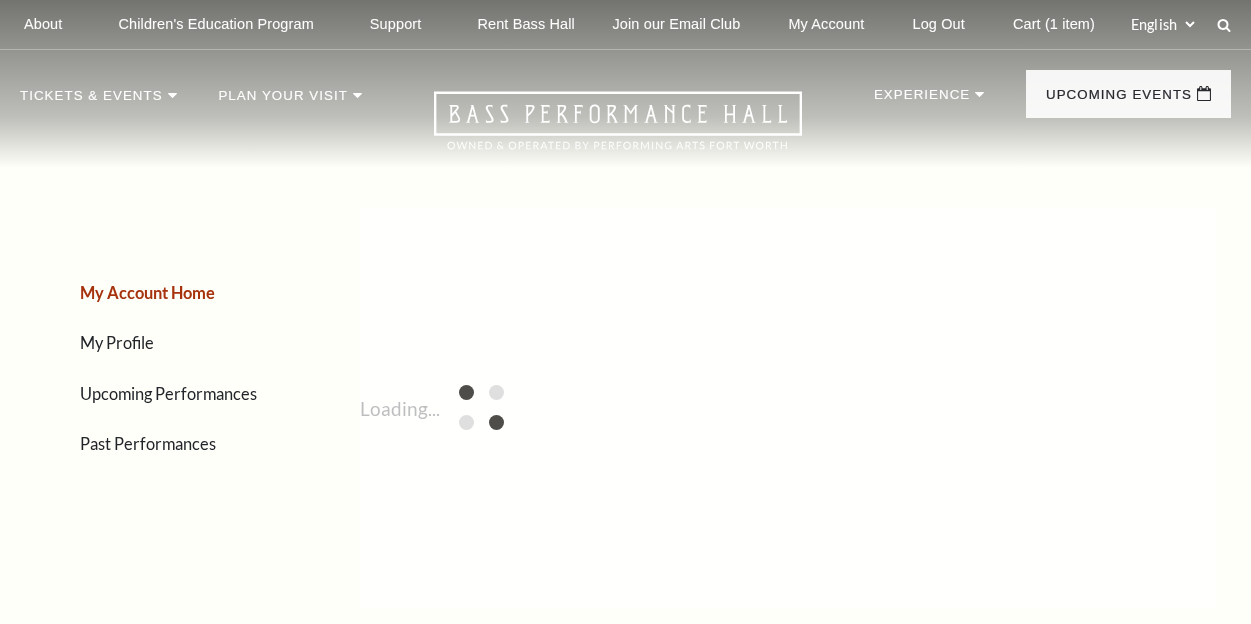 scroll, scrollTop: 0, scrollLeft: 0, axis: both 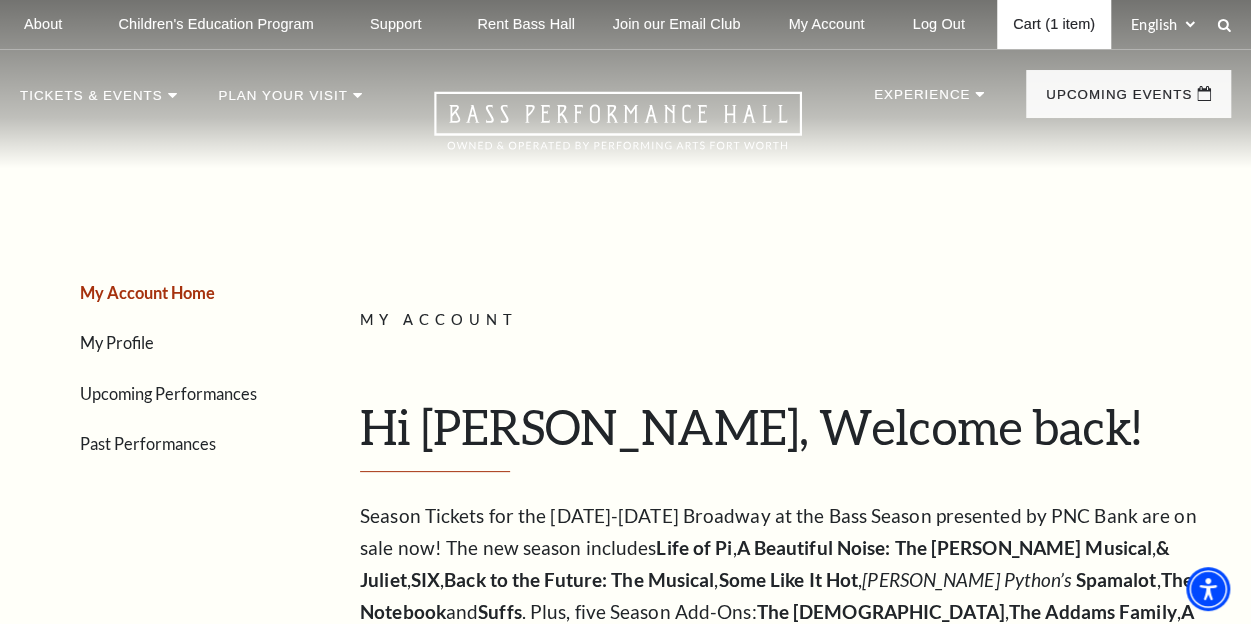 click on "Cart (1 item)" at bounding box center [1054, 24] 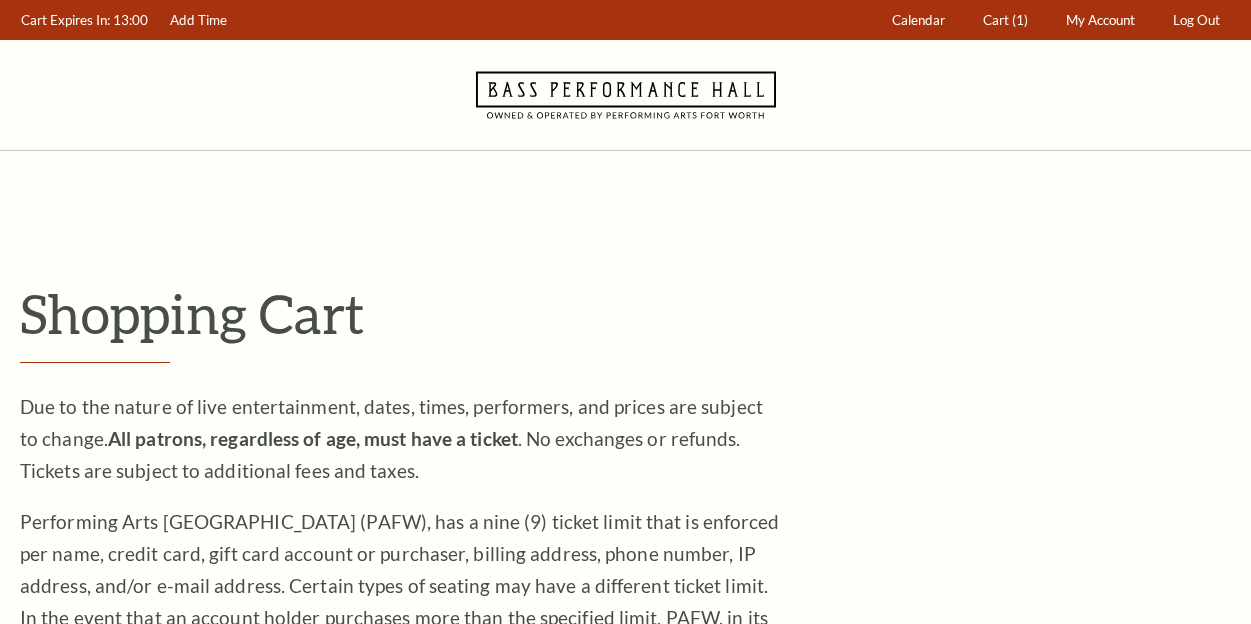 scroll, scrollTop: 0, scrollLeft: 0, axis: both 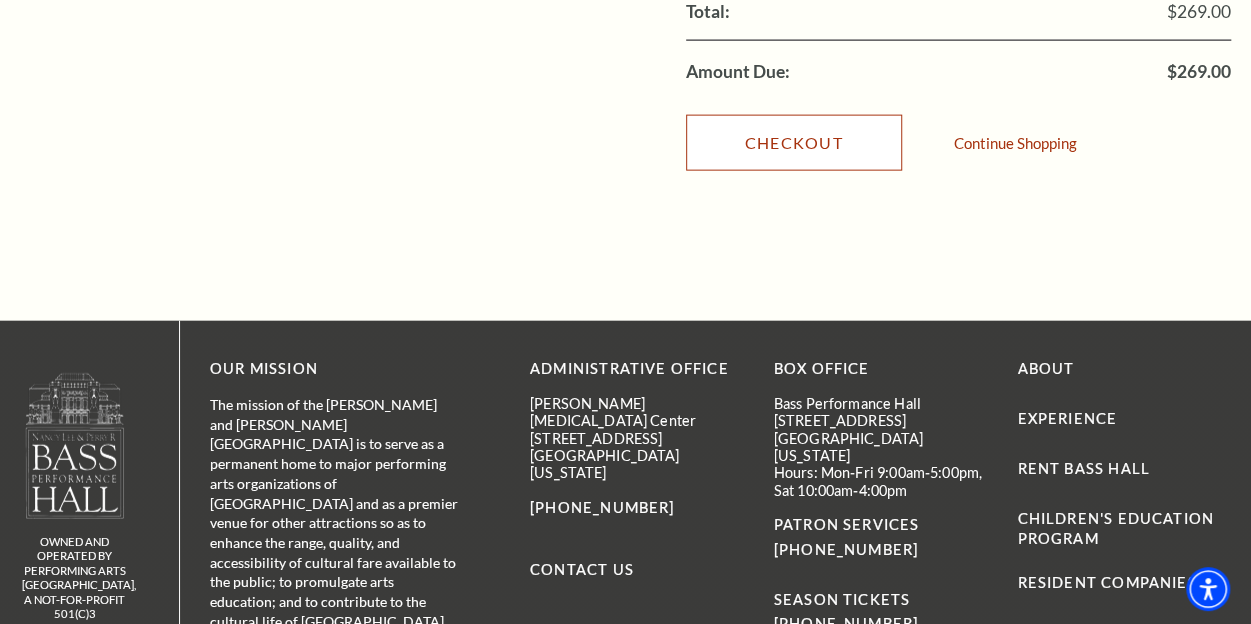 click on "Checkout" at bounding box center (794, 143) 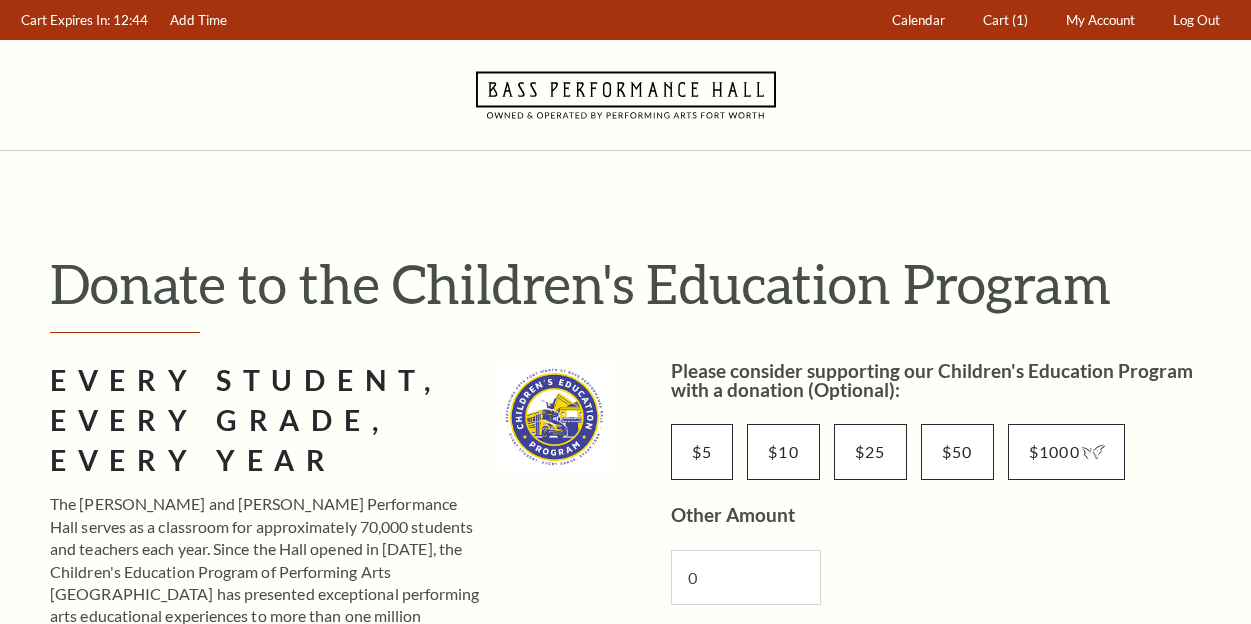 scroll, scrollTop: 0, scrollLeft: 0, axis: both 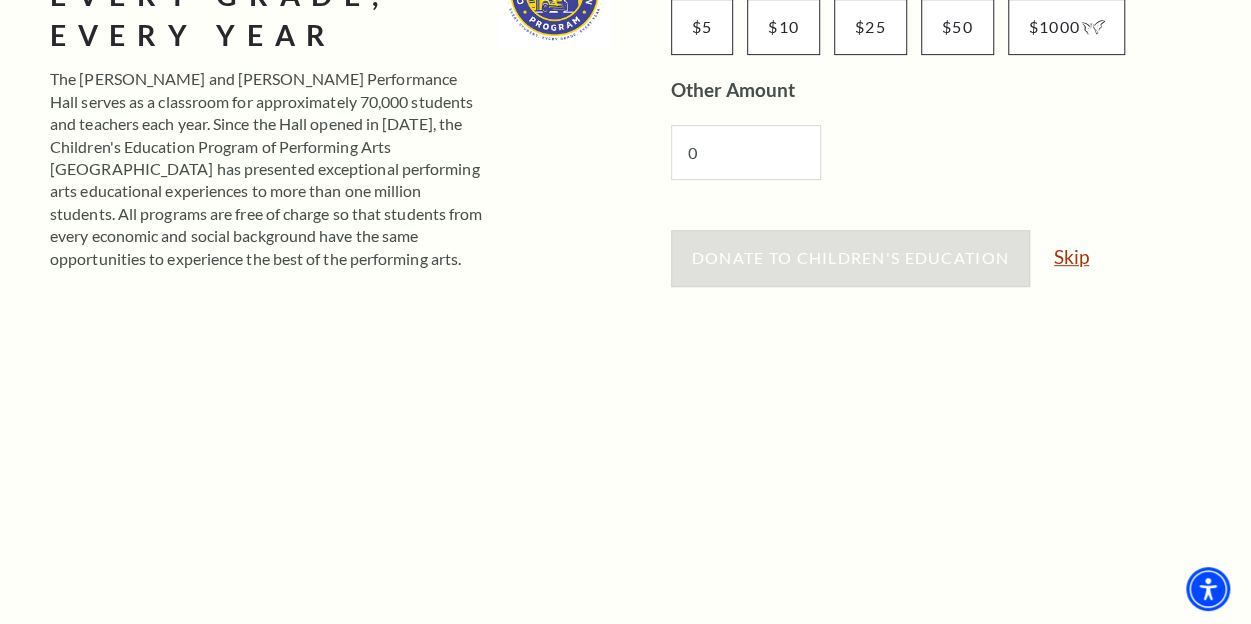 click on "Skip" at bounding box center [1071, 256] 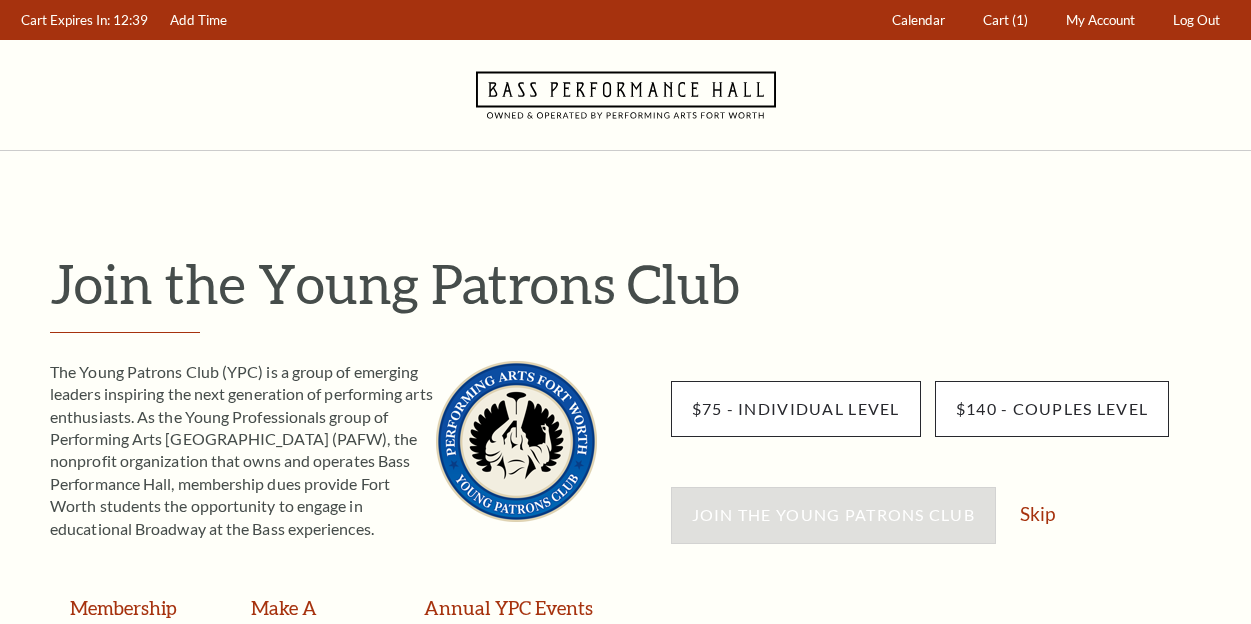 scroll, scrollTop: 0, scrollLeft: 0, axis: both 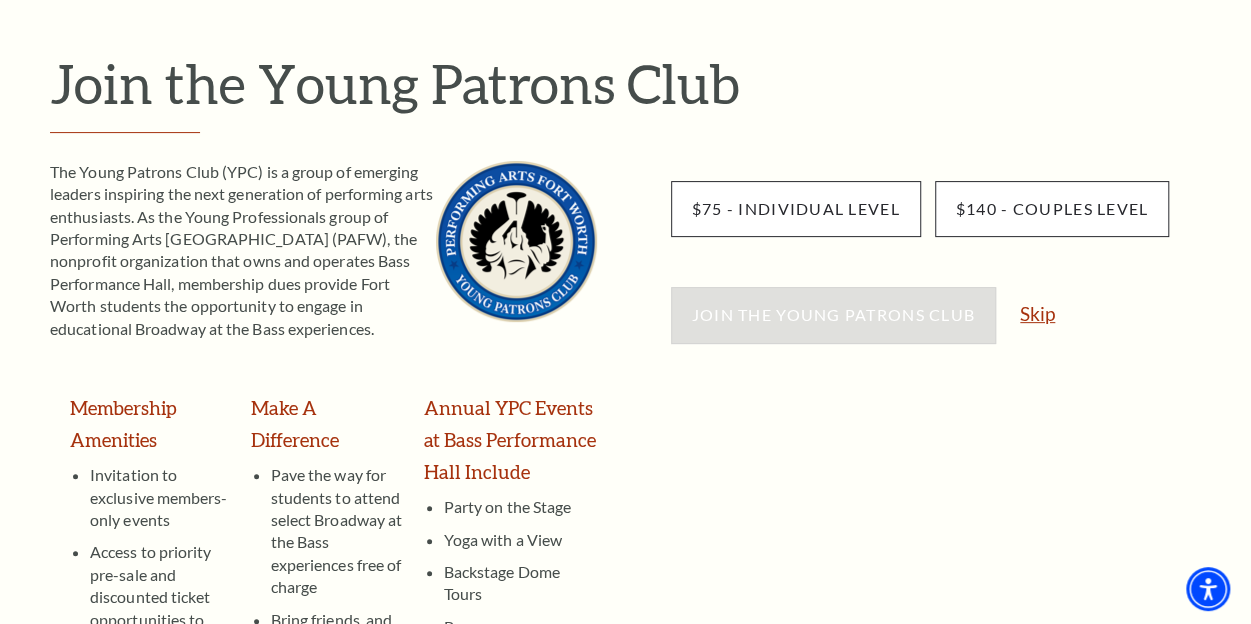 click on "Skip" at bounding box center [1037, 313] 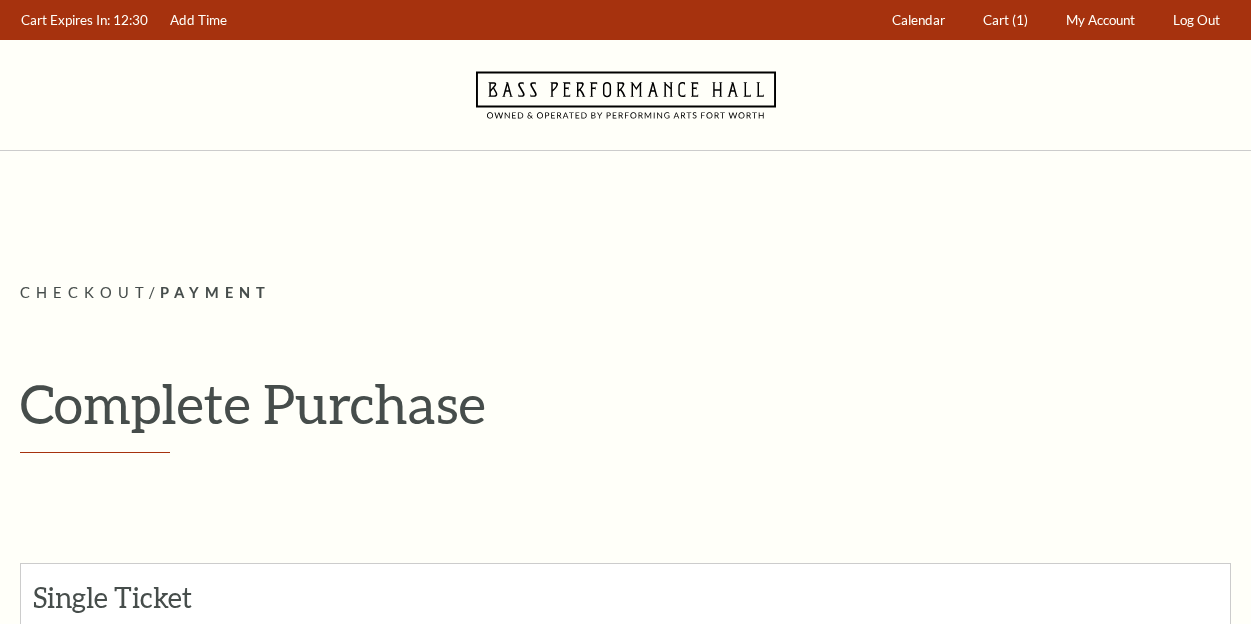 scroll, scrollTop: 0, scrollLeft: 0, axis: both 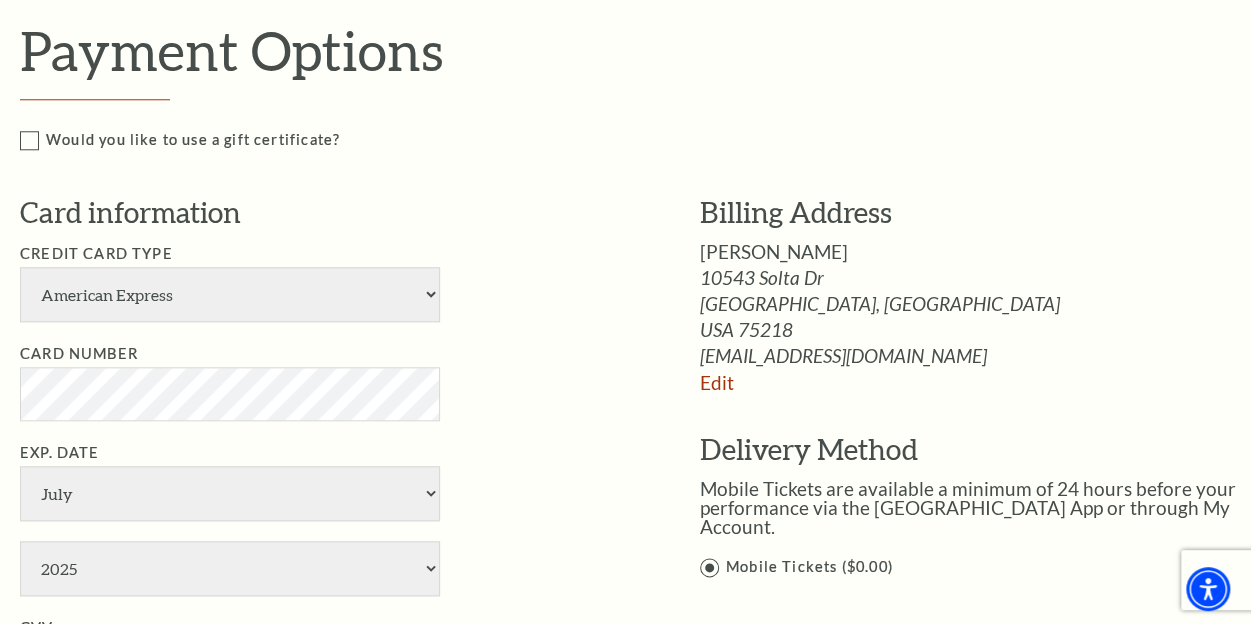 click on "Credit Card Type
American Express
Visa
Master Card
Discover
Card Number
Exp. Date
January
February
March
April
May
June
July
August
September
October
November
[DATE]
2026
2027
2028
2029" at bounding box center [330, 519] 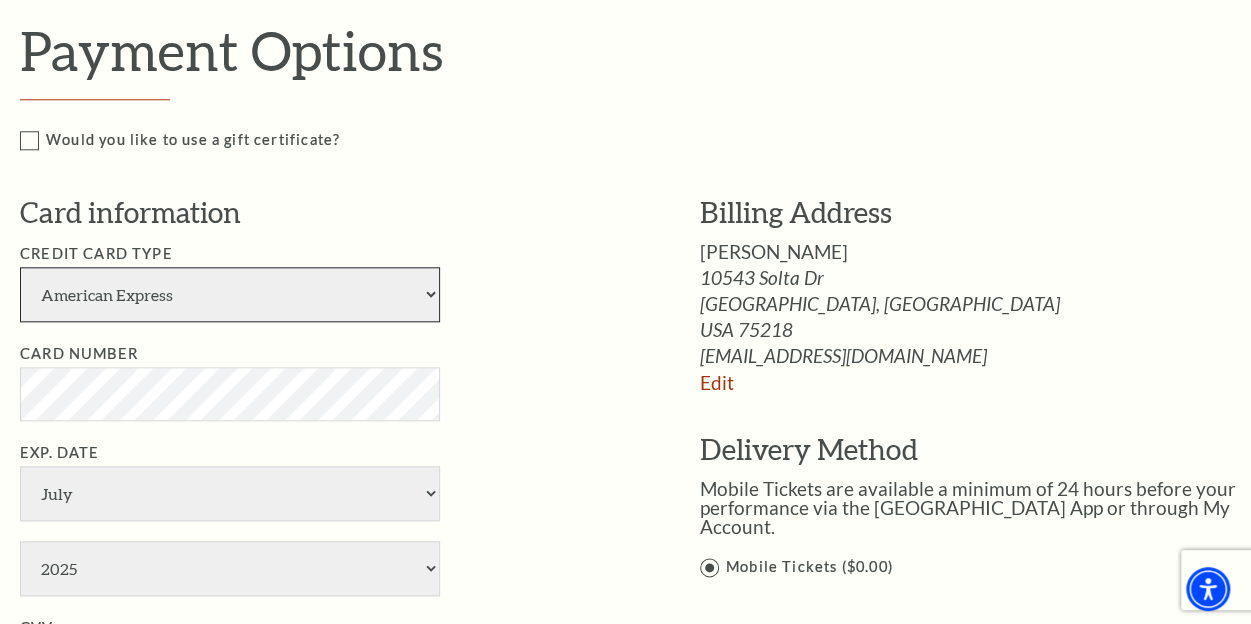click on "American Express
Visa
Master Card
Discover" at bounding box center [230, 294] 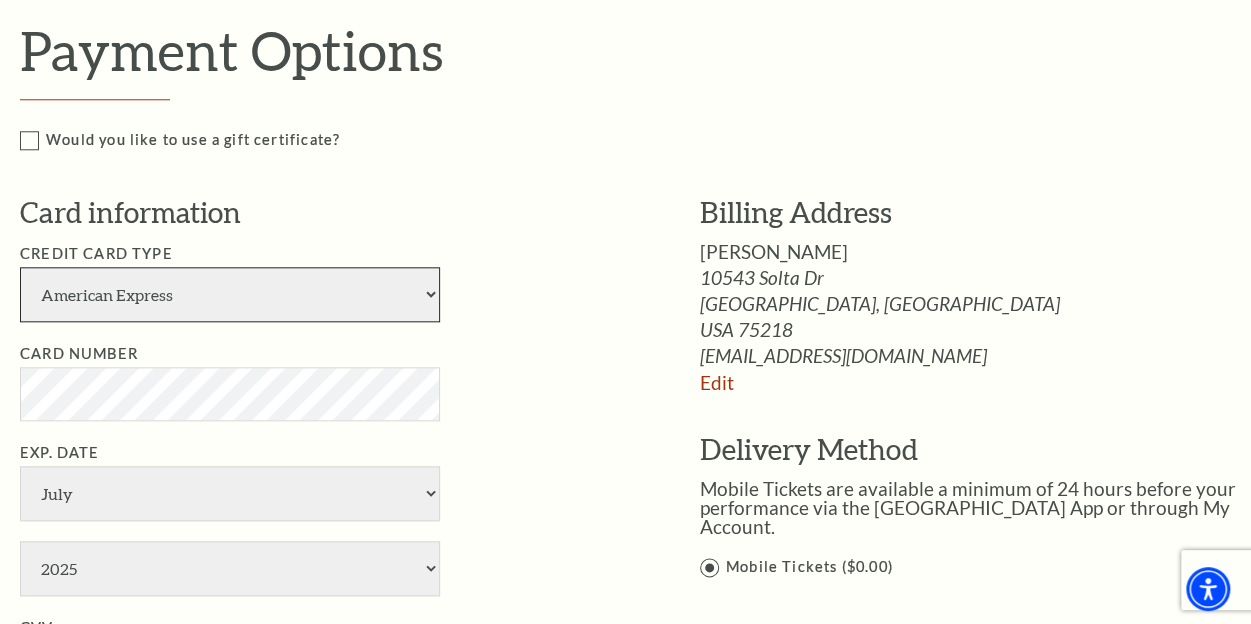 select on "24" 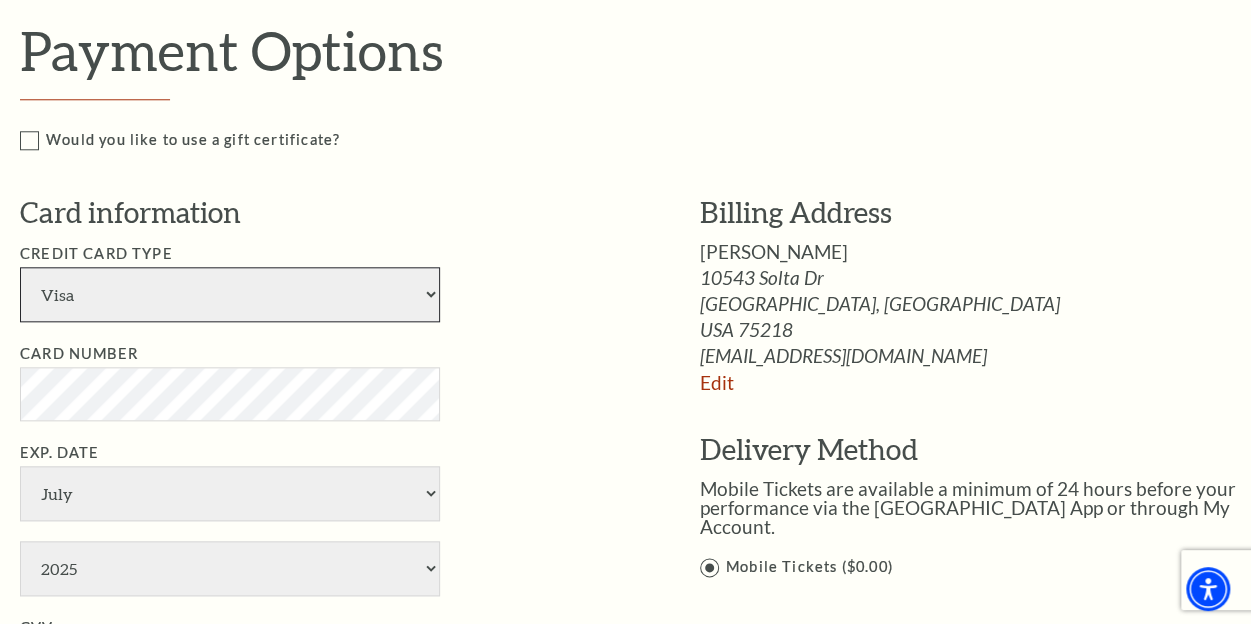click on "American Express
Visa
Master Card
Discover" at bounding box center (230, 294) 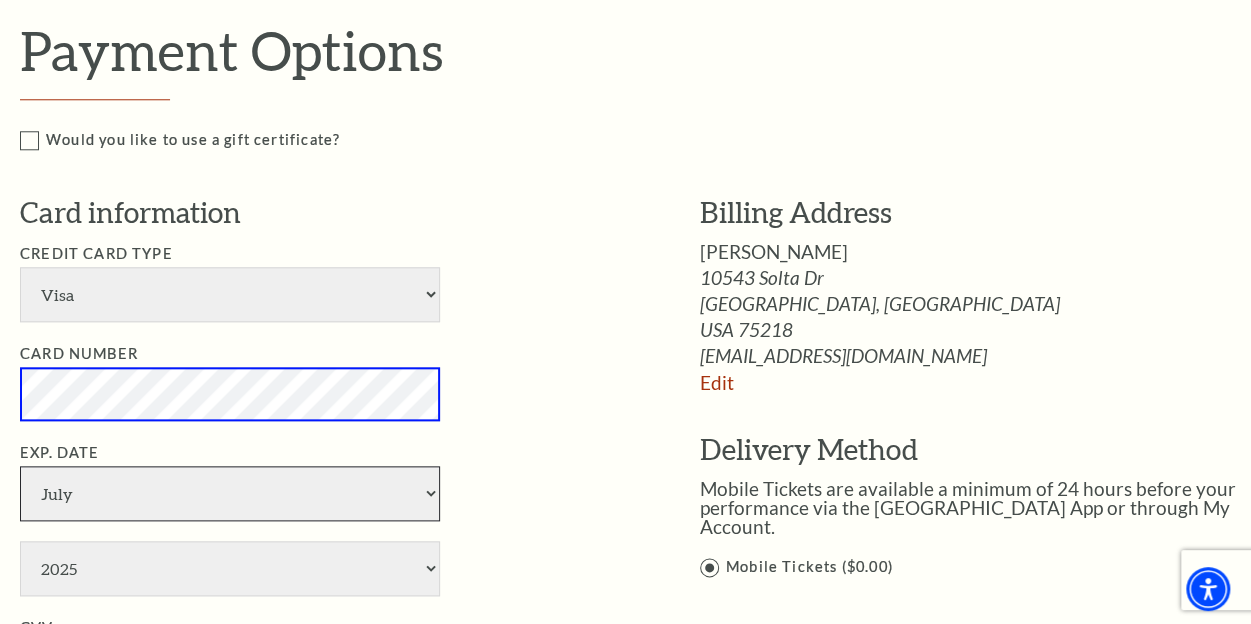 click on "January
February
March
April
May
June
July
August
September
October
November
December" at bounding box center (230, 493) 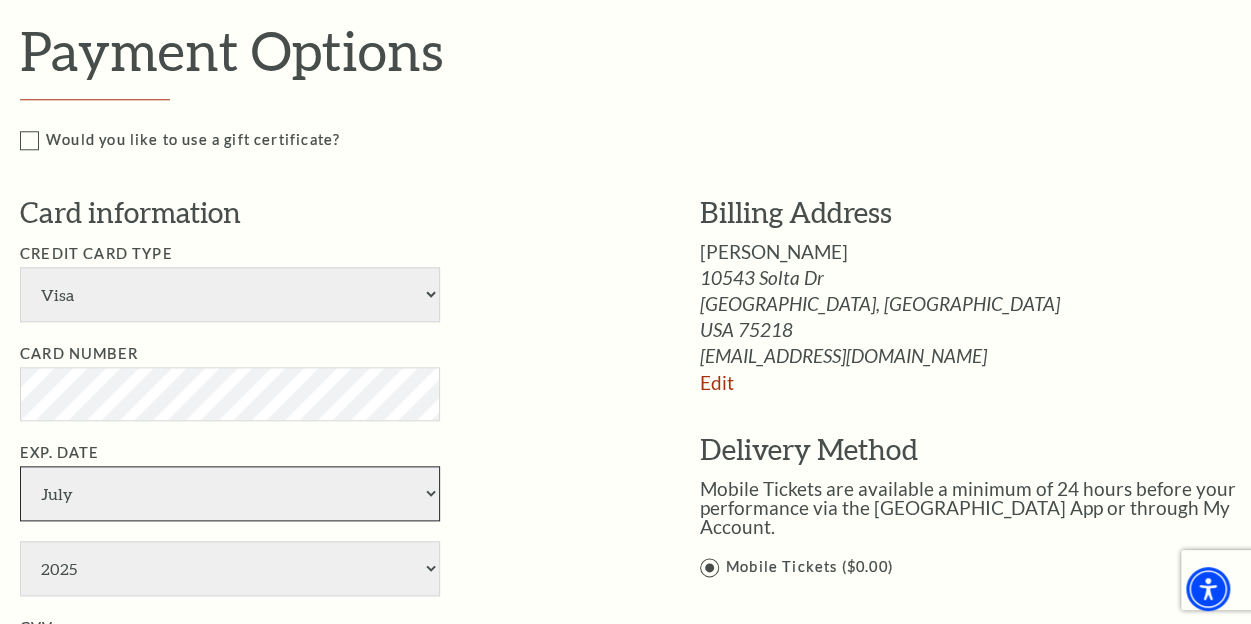 select on "4" 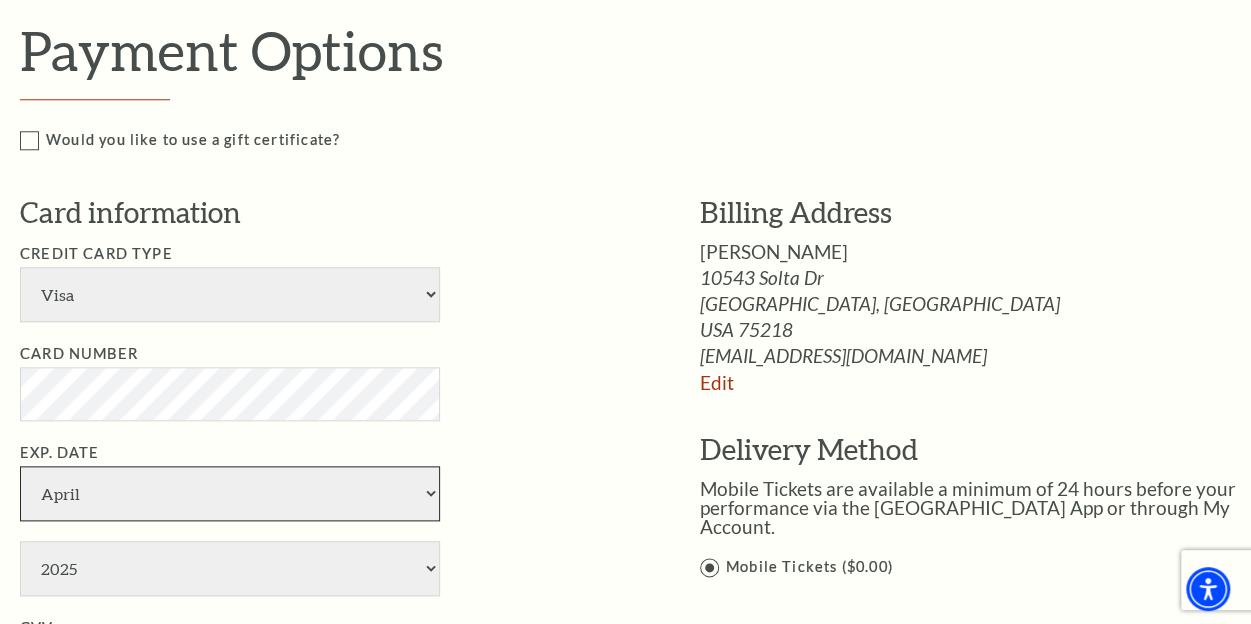 click on "January
February
March
April
May
June
July
August
September
October
November
December" at bounding box center (230, 493) 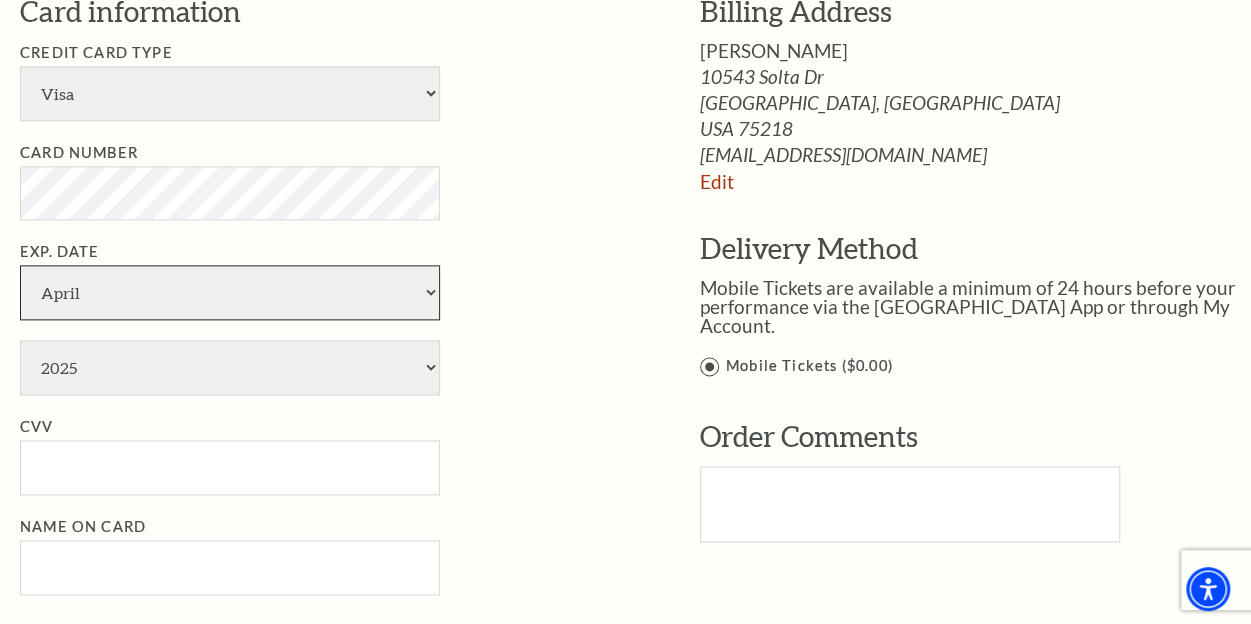 scroll, scrollTop: 1125, scrollLeft: 0, axis: vertical 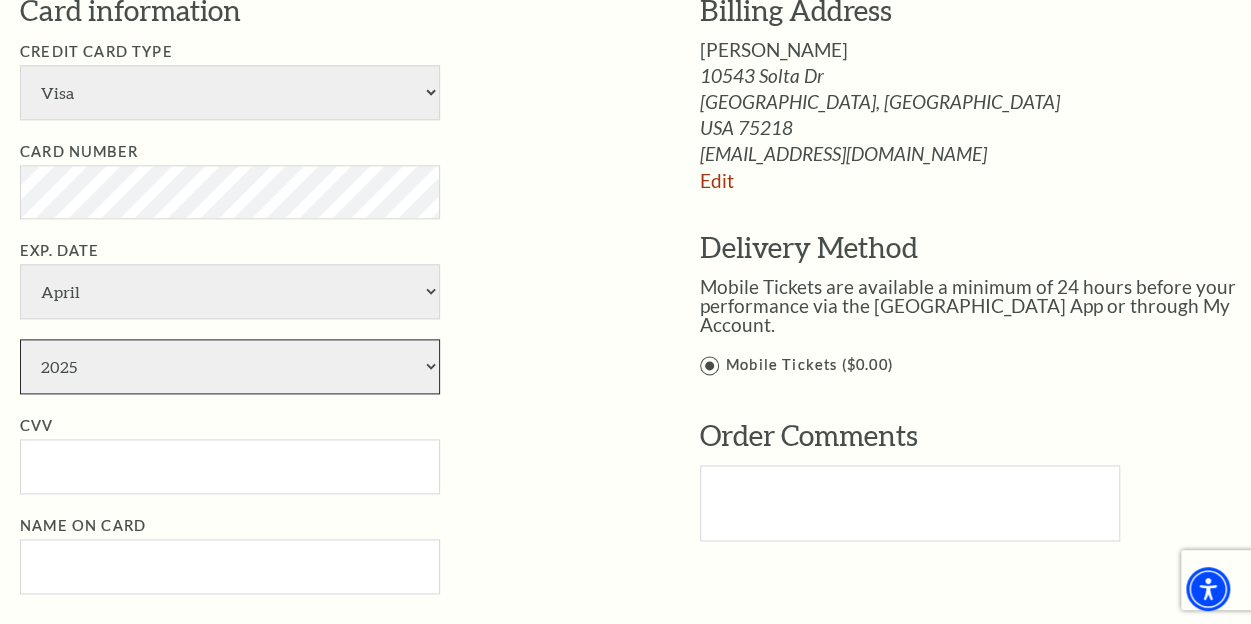 click on "2025
2026
2027
2028
2029
2030
2031
2032
2033
2034" at bounding box center (230, 366) 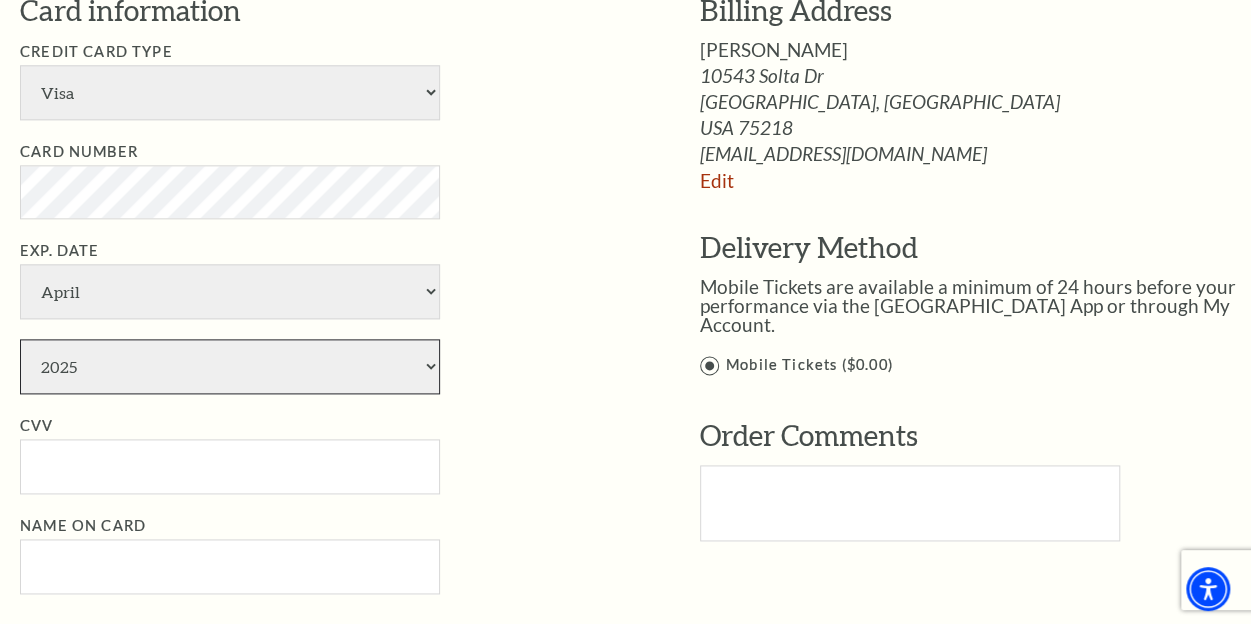 select on "2029" 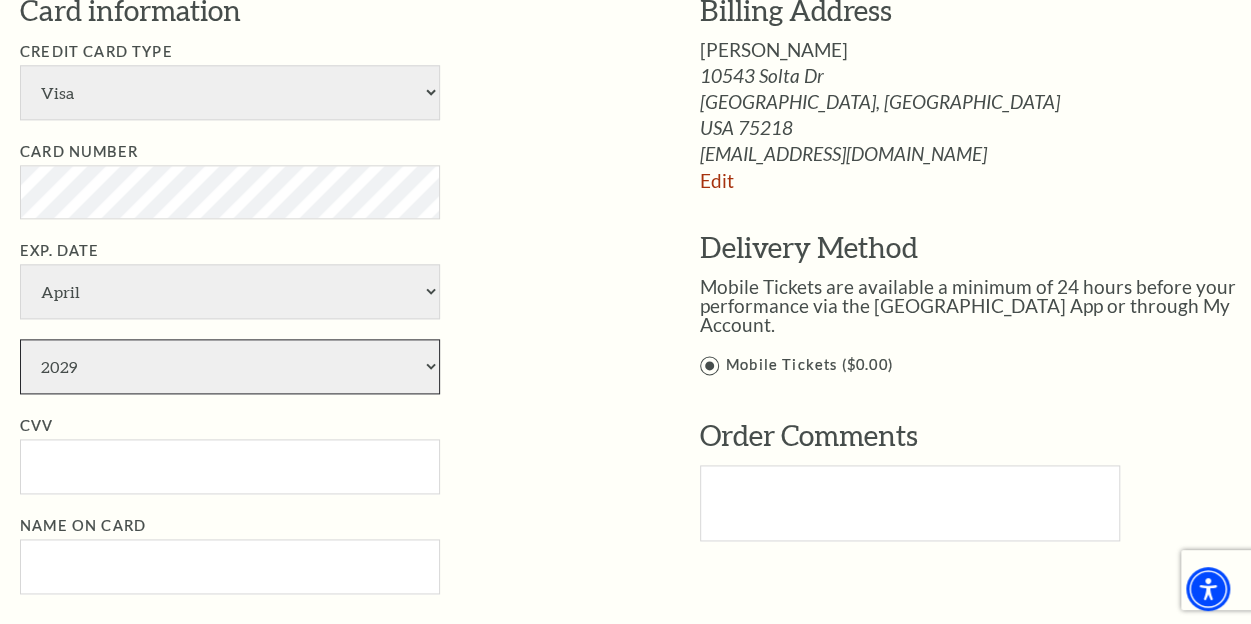 click on "2025
2026
2027
2028
2029
2030
2031
2032
2033
2034" at bounding box center [230, 366] 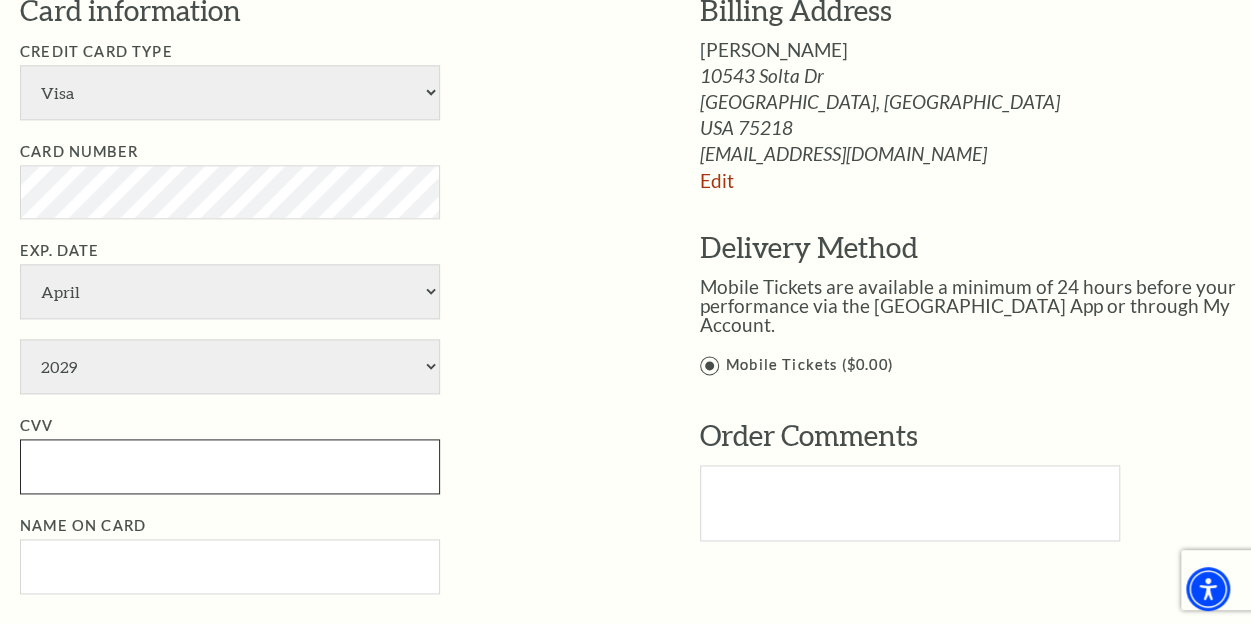 click on "CVV" at bounding box center [230, 466] 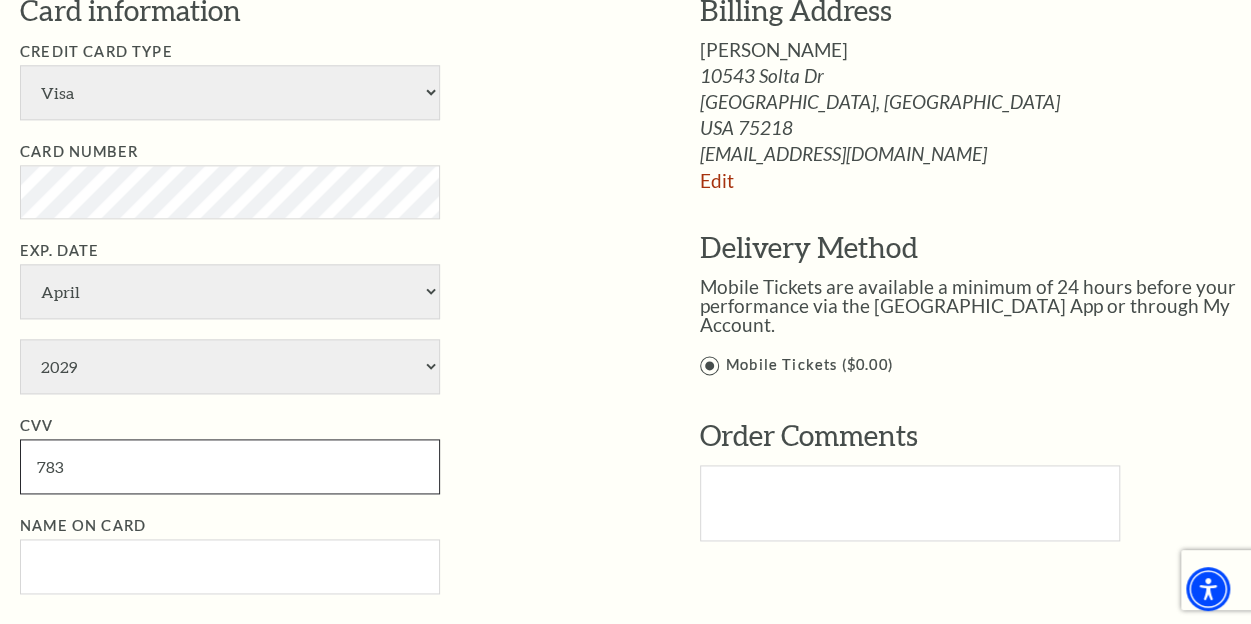 type on "783" 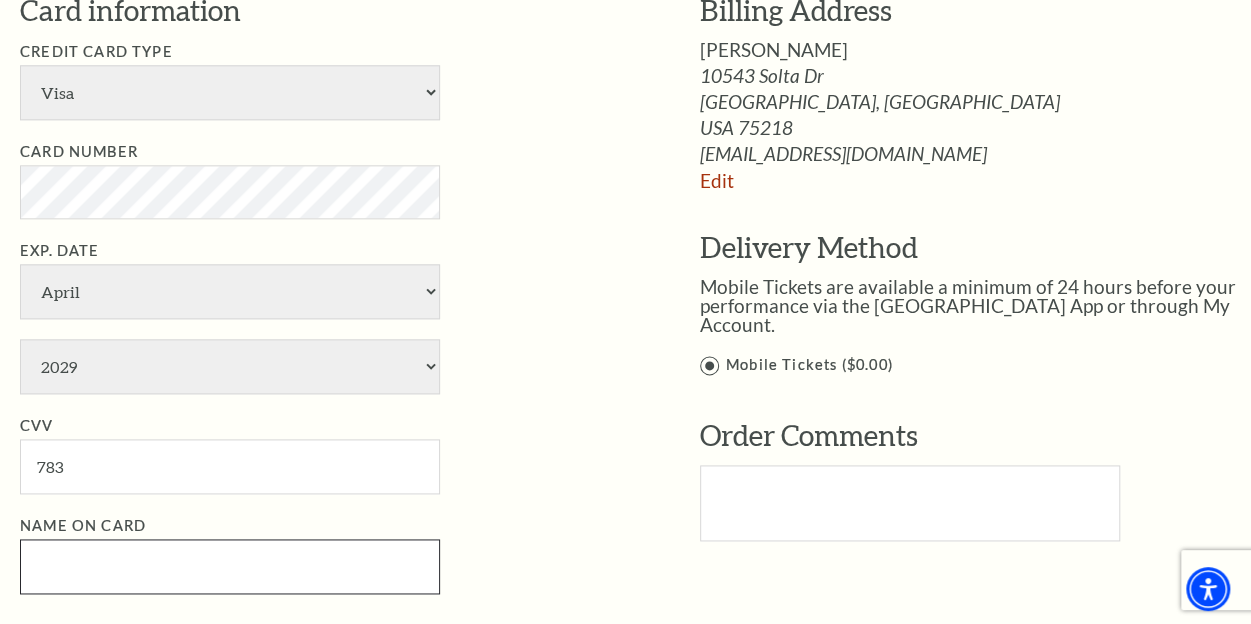 click on "Name on Card" at bounding box center [230, 566] 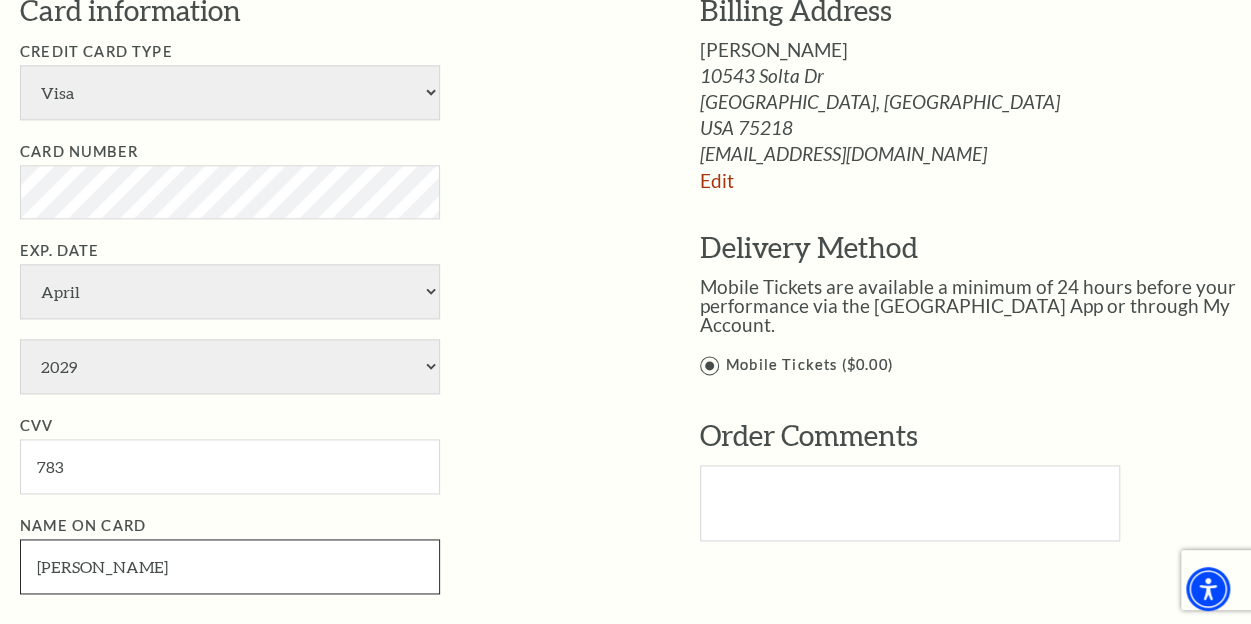 type on "Daniel Jones" 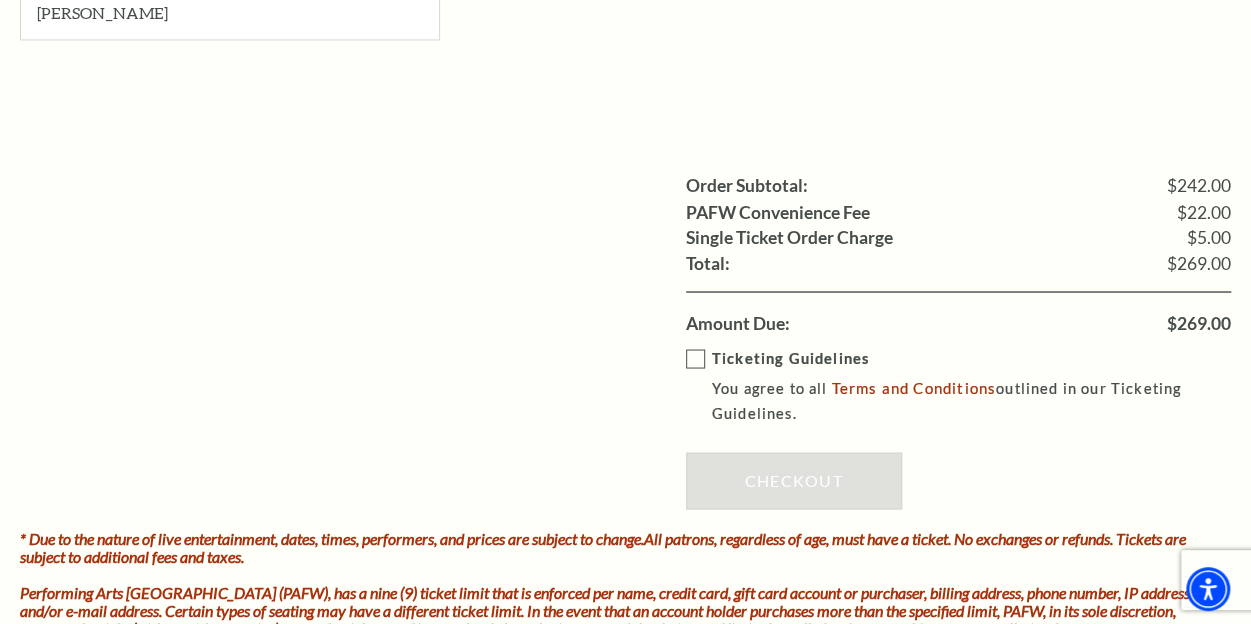 scroll, scrollTop: 1686, scrollLeft: 0, axis: vertical 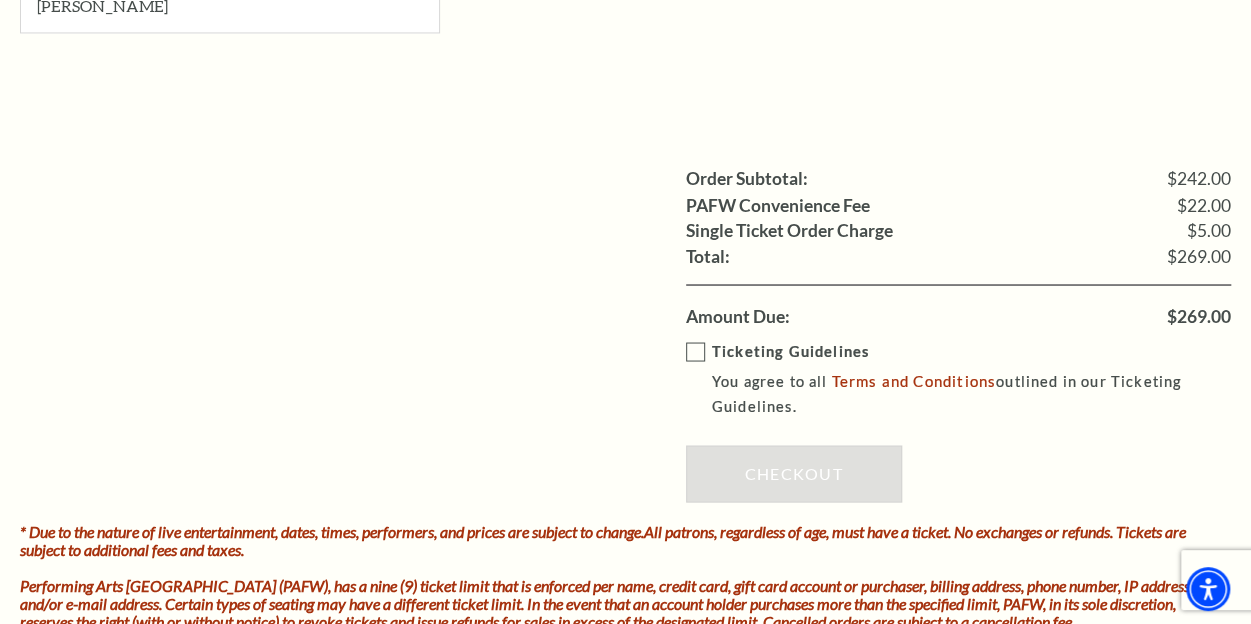 click on "Ticketing Guidelines
You agree to all   Terms and Conditions  outlined in our Ticketing Guidelines." at bounding box center (973, 379) 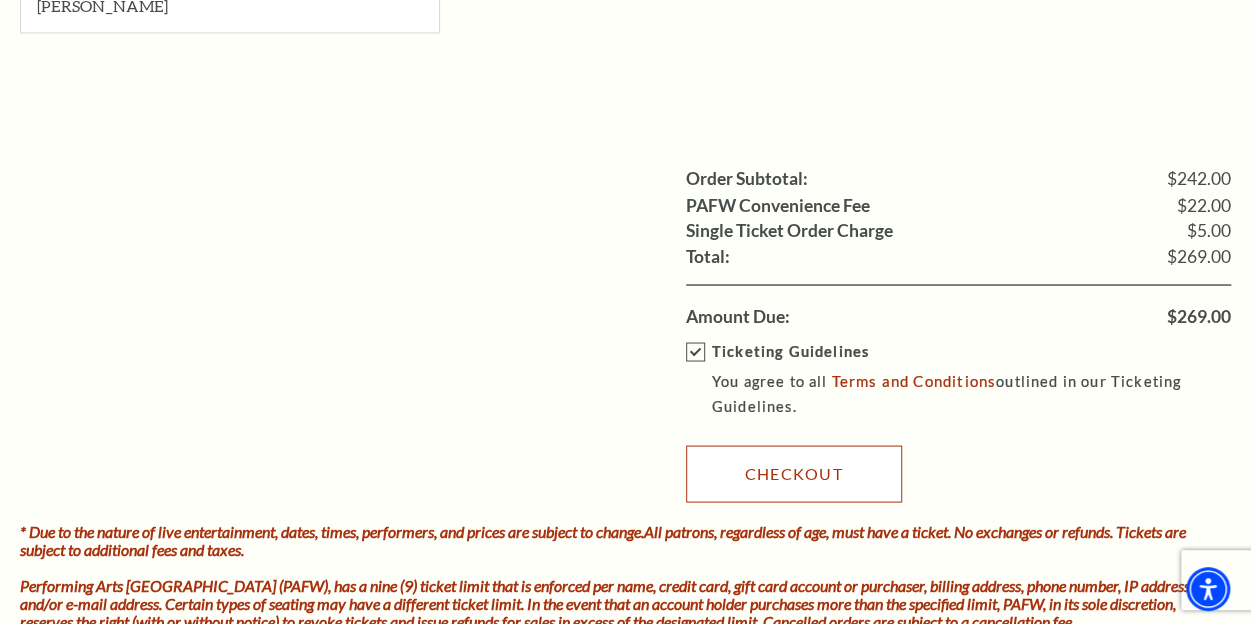 click on "Checkout" at bounding box center [794, 473] 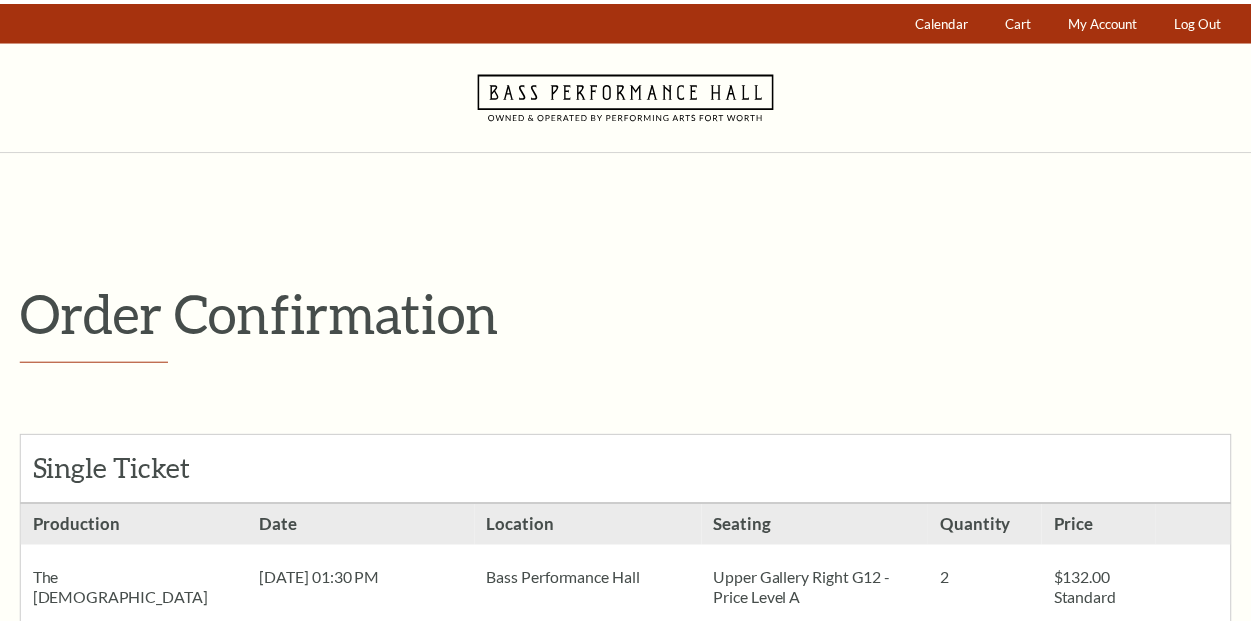 scroll, scrollTop: 0, scrollLeft: 0, axis: both 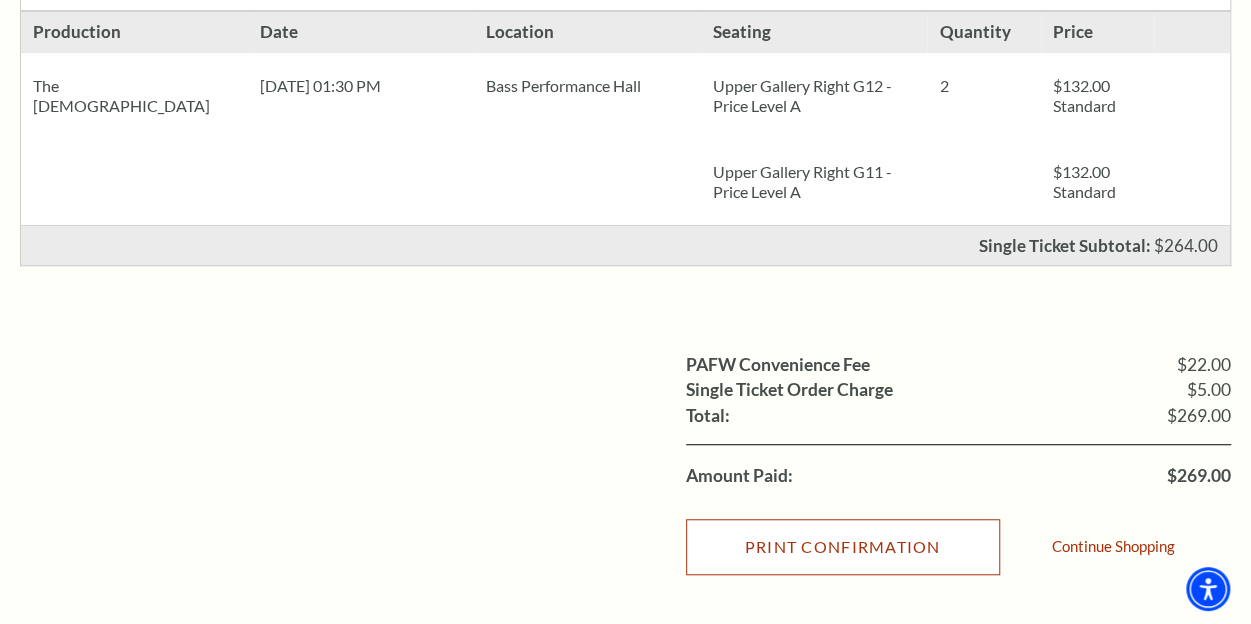 click on "Print Confirmation" at bounding box center [843, 547] 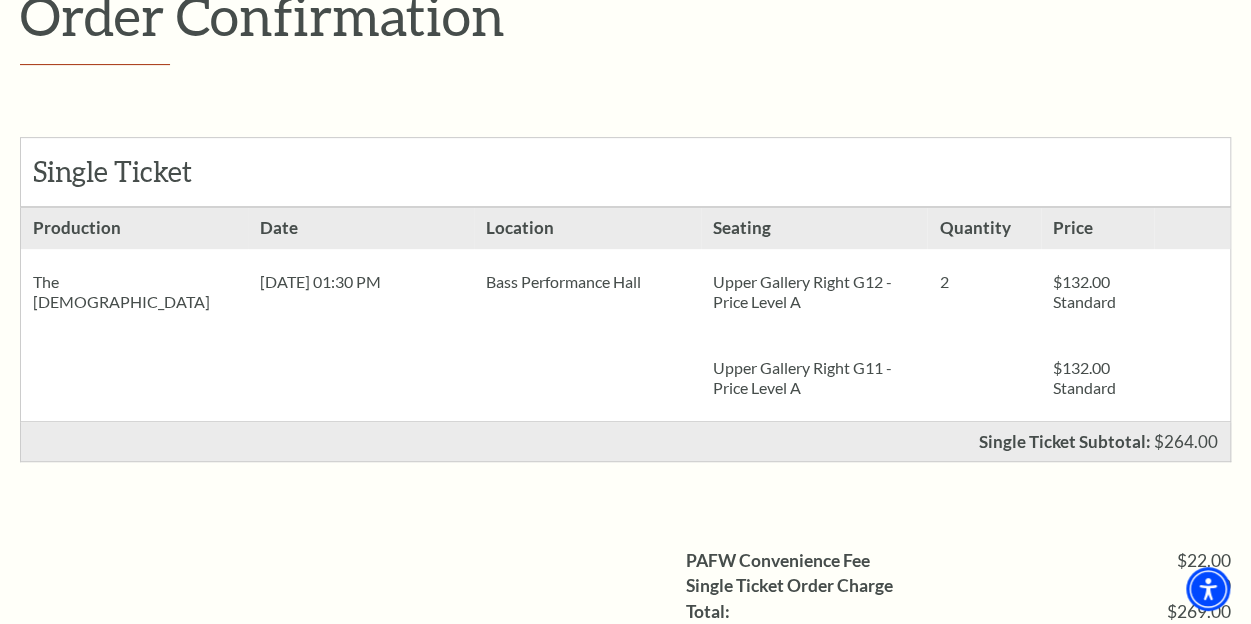 scroll, scrollTop: 0, scrollLeft: 0, axis: both 